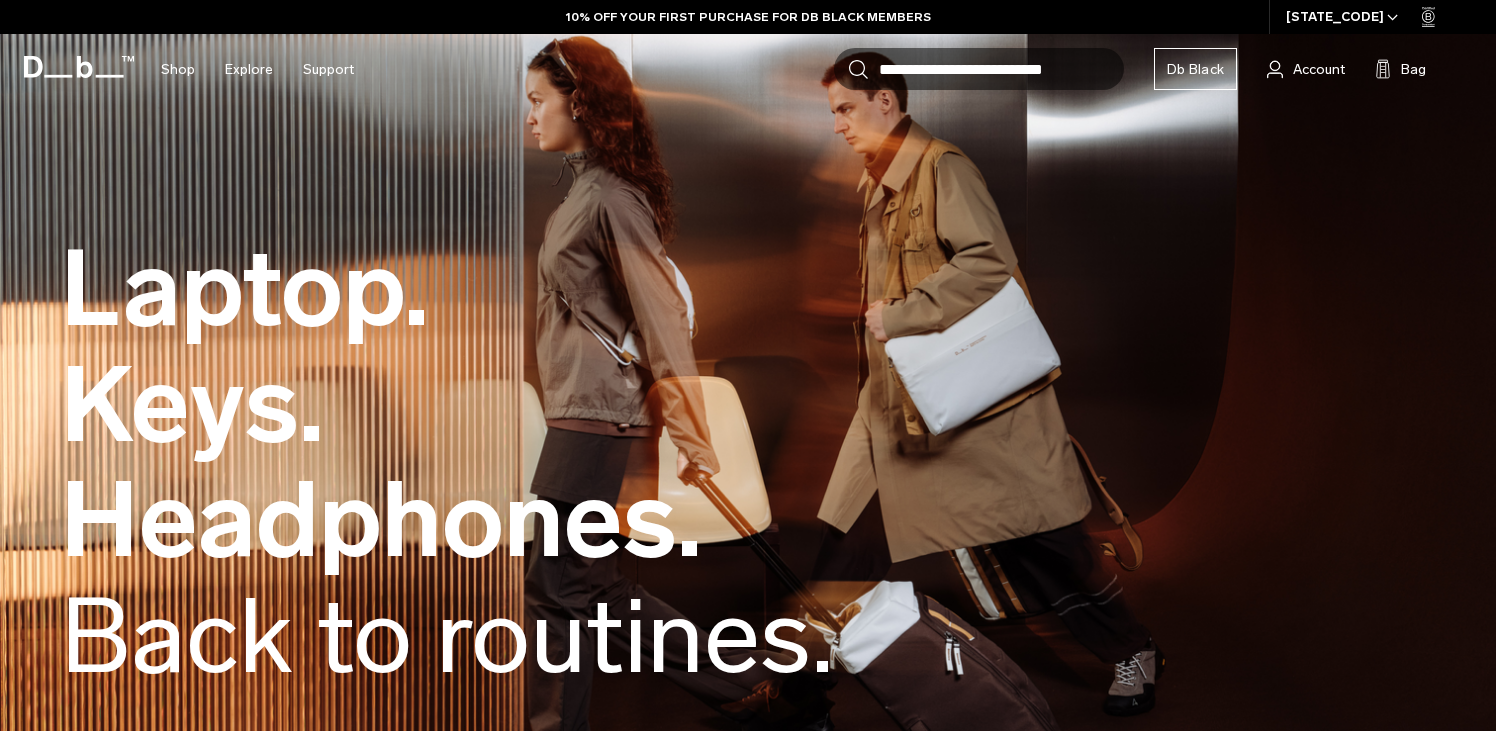 scroll, scrollTop: 0, scrollLeft: 0, axis: both 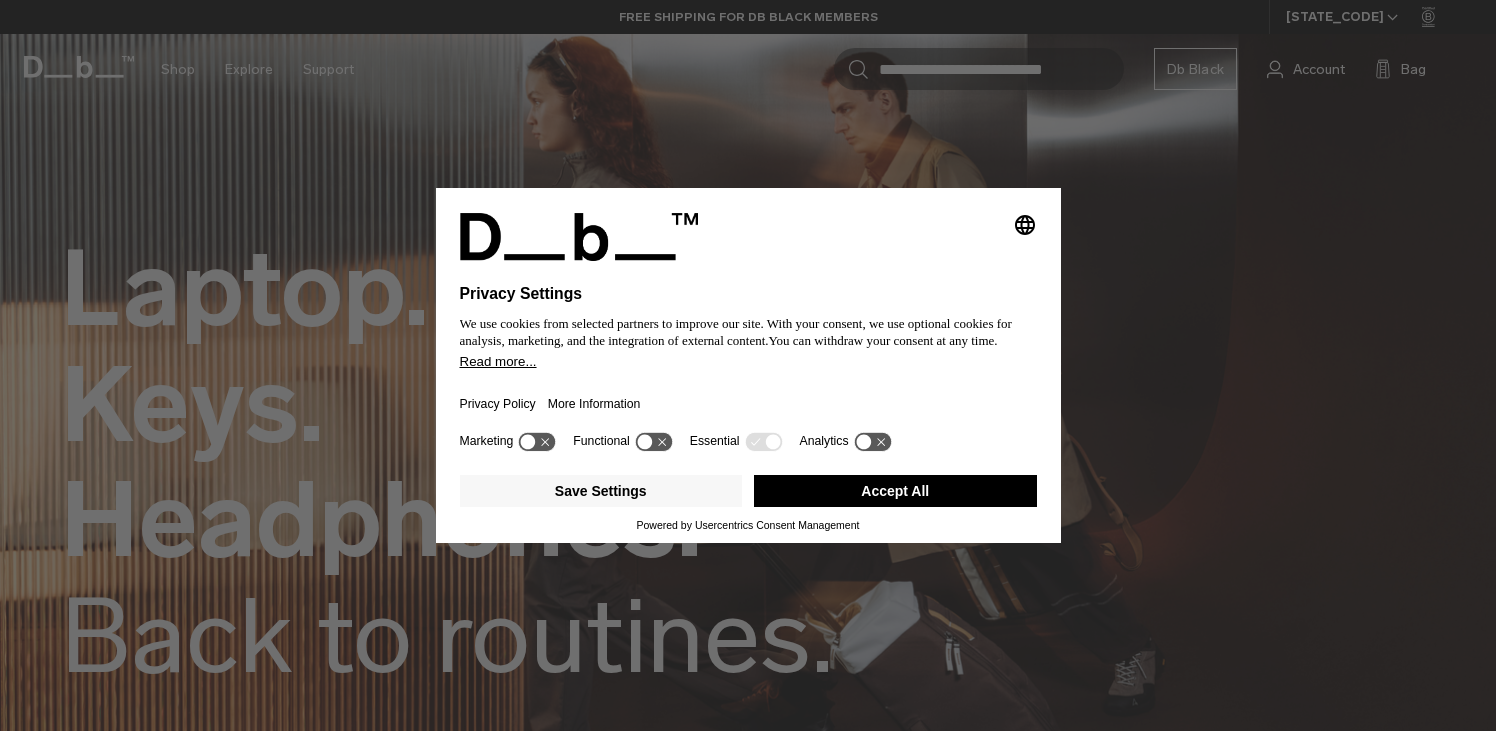 click 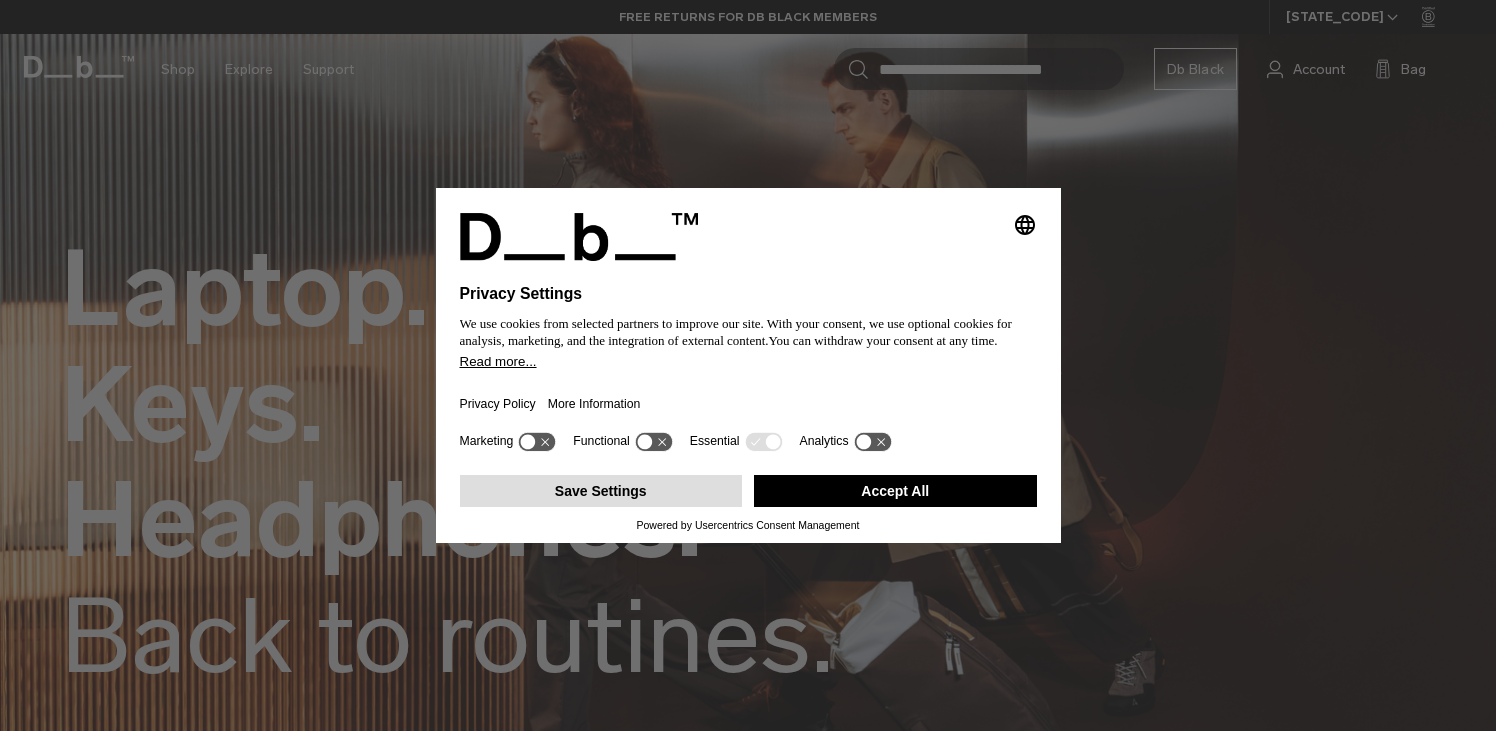 click on "Save Settings" at bounding box center (601, 491) 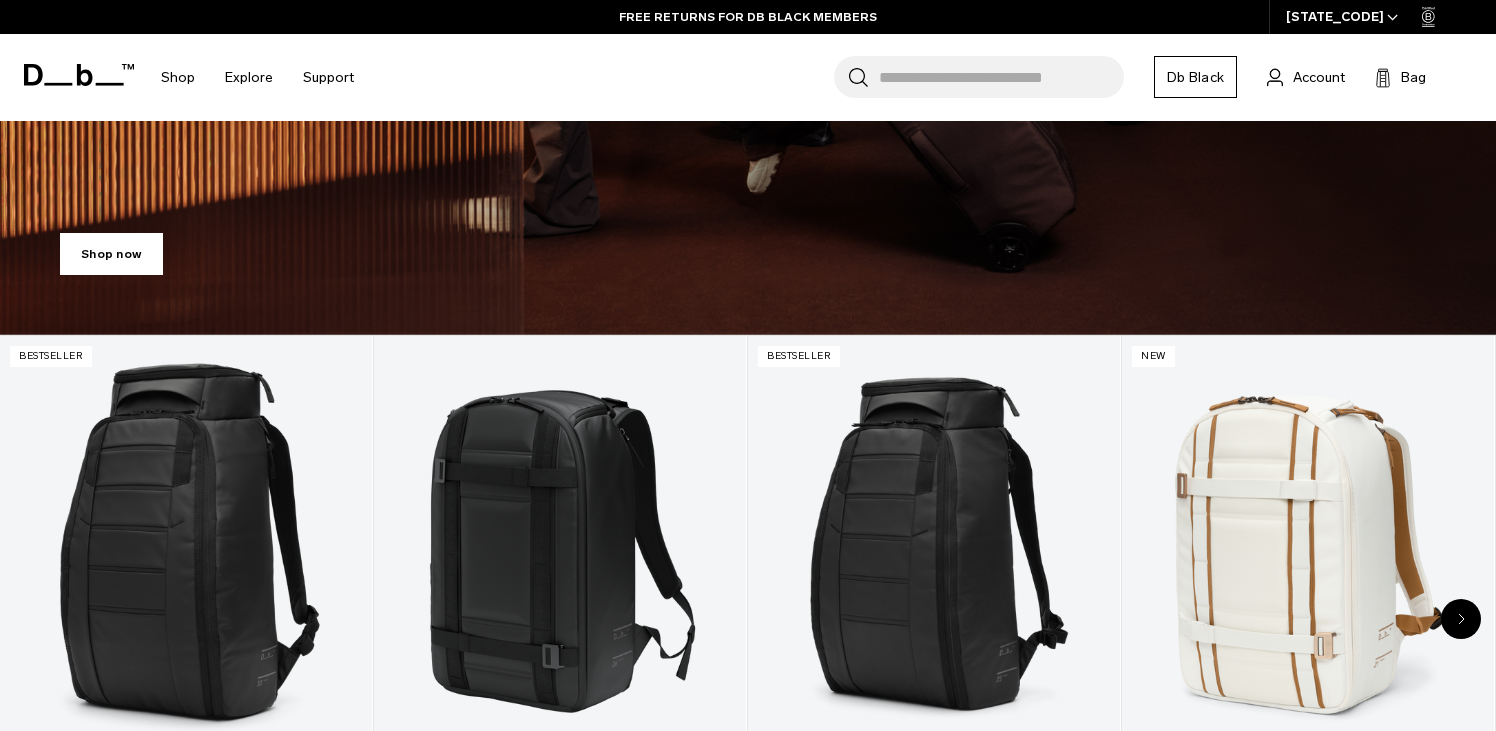 scroll, scrollTop: 587, scrollLeft: 0, axis: vertical 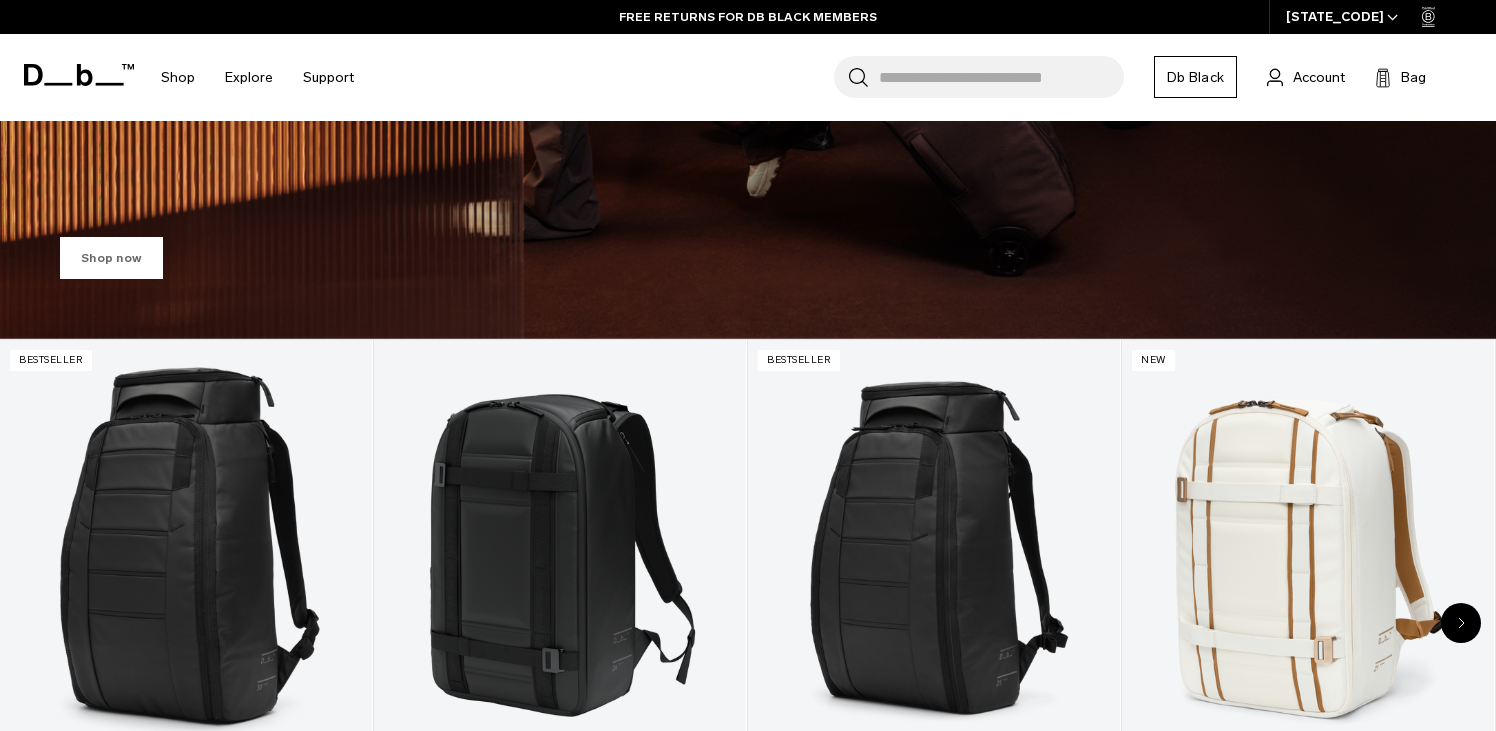 click on "Shop now" at bounding box center (111, 258) 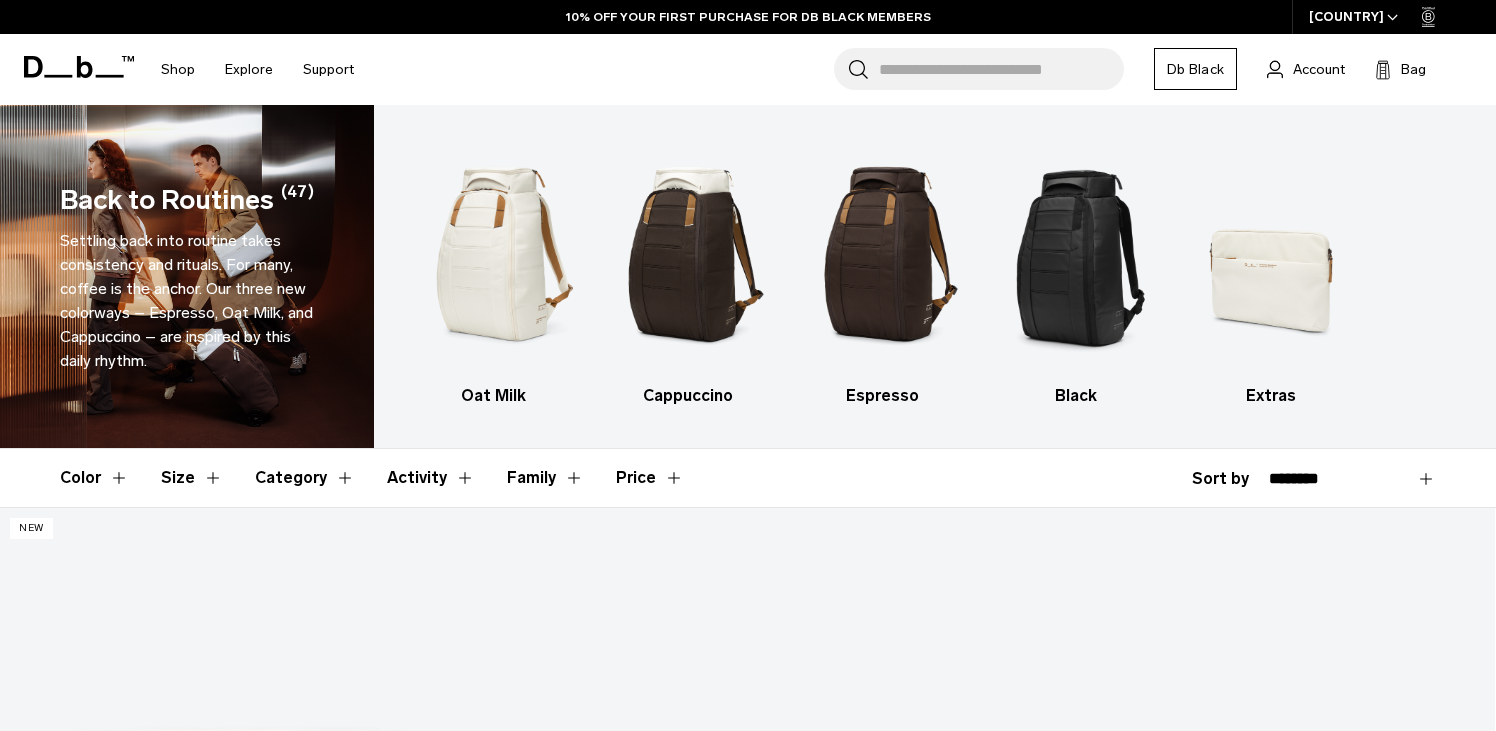 scroll, scrollTop: 0, scrollLeft: 0, axis: both 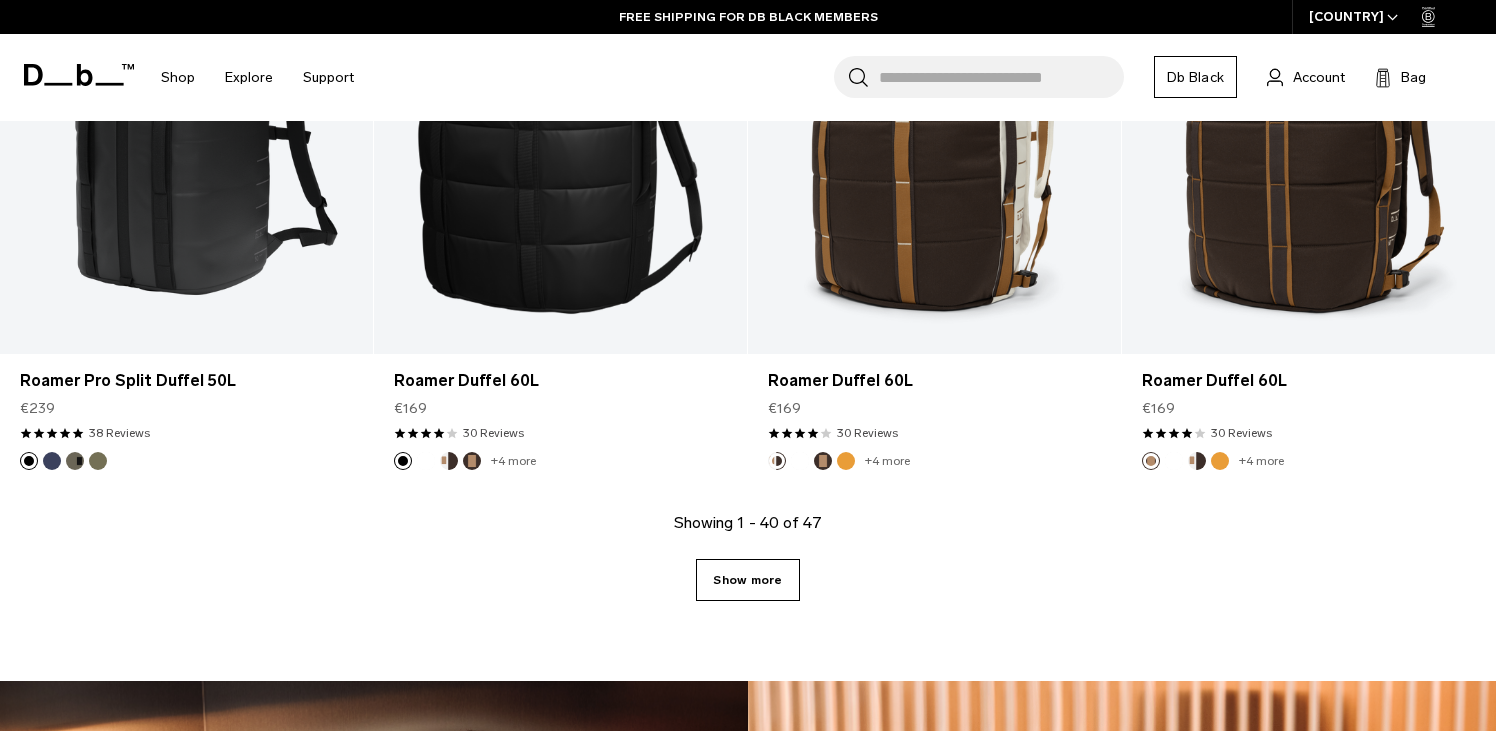 click on "Show more" at bounding box center [747, 580] 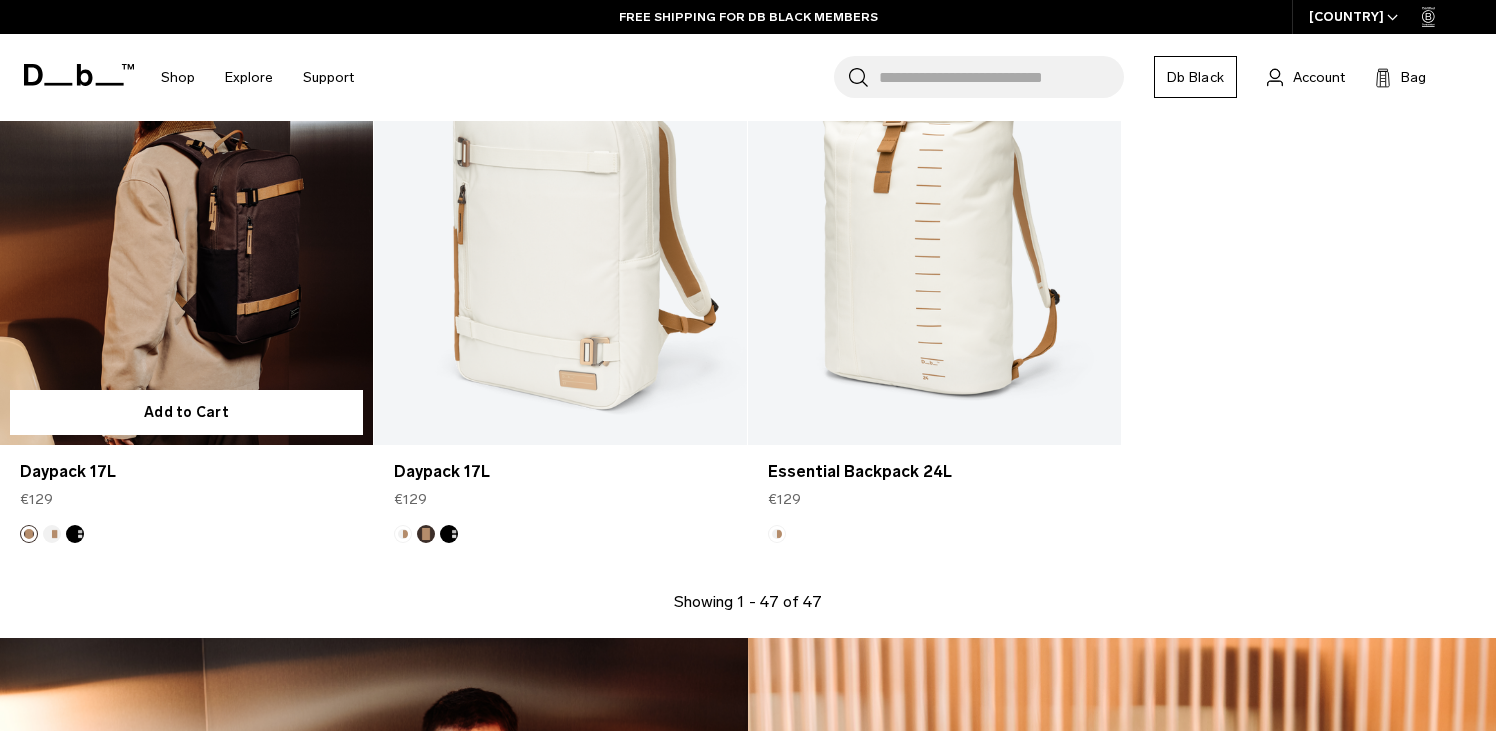 scroll, scrollTop: 8487, scrollLeft: 0, axis: vertical 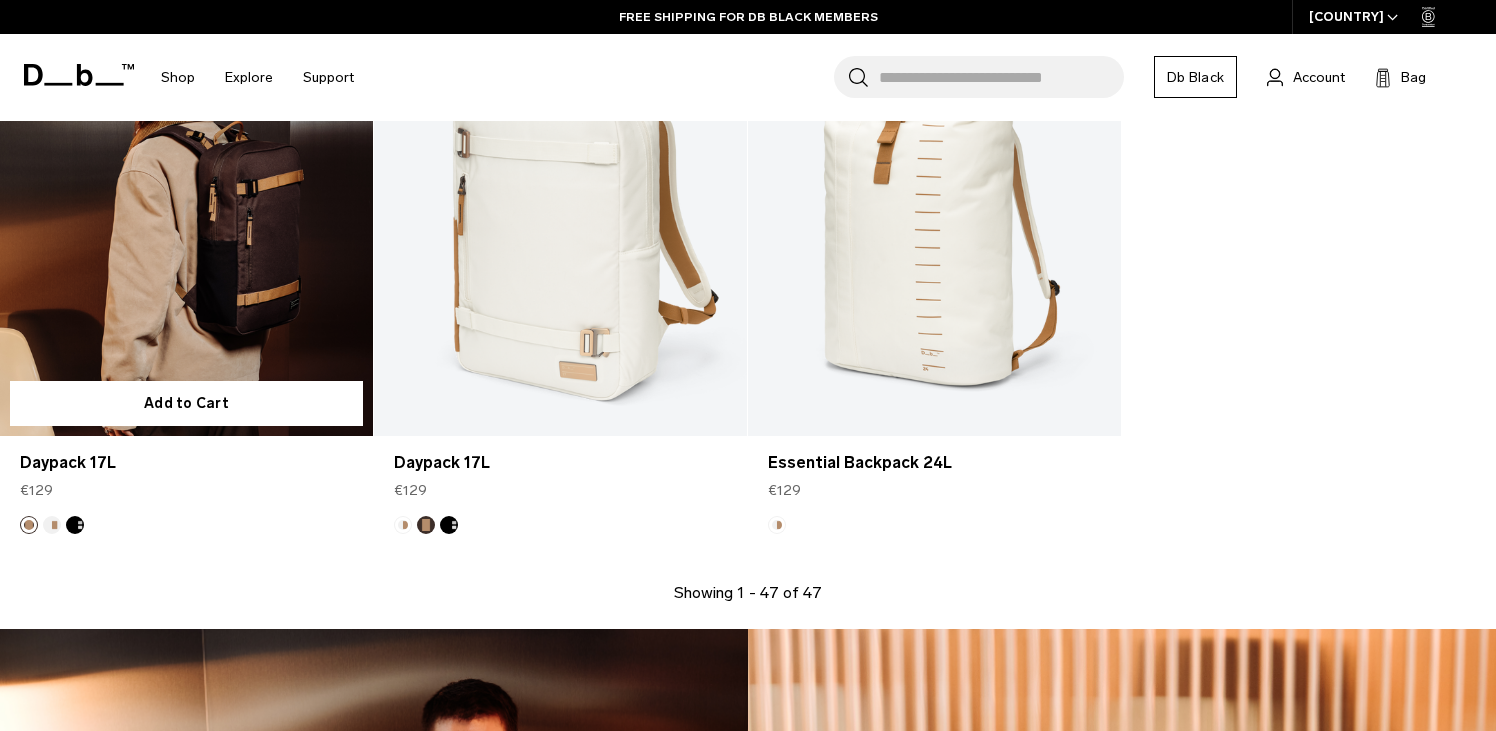 click at bounding box center (75, 525) 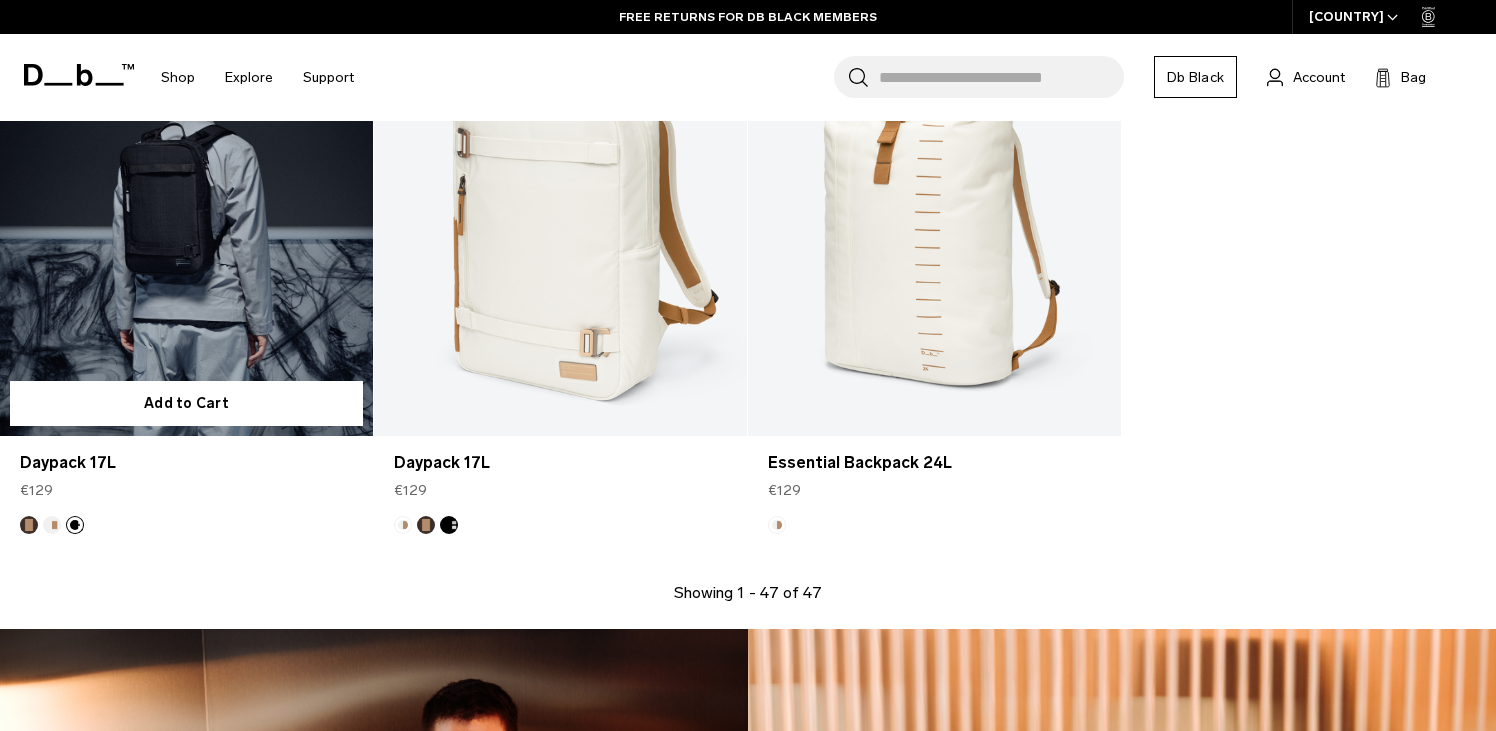 click at bounding box center (29, 525) 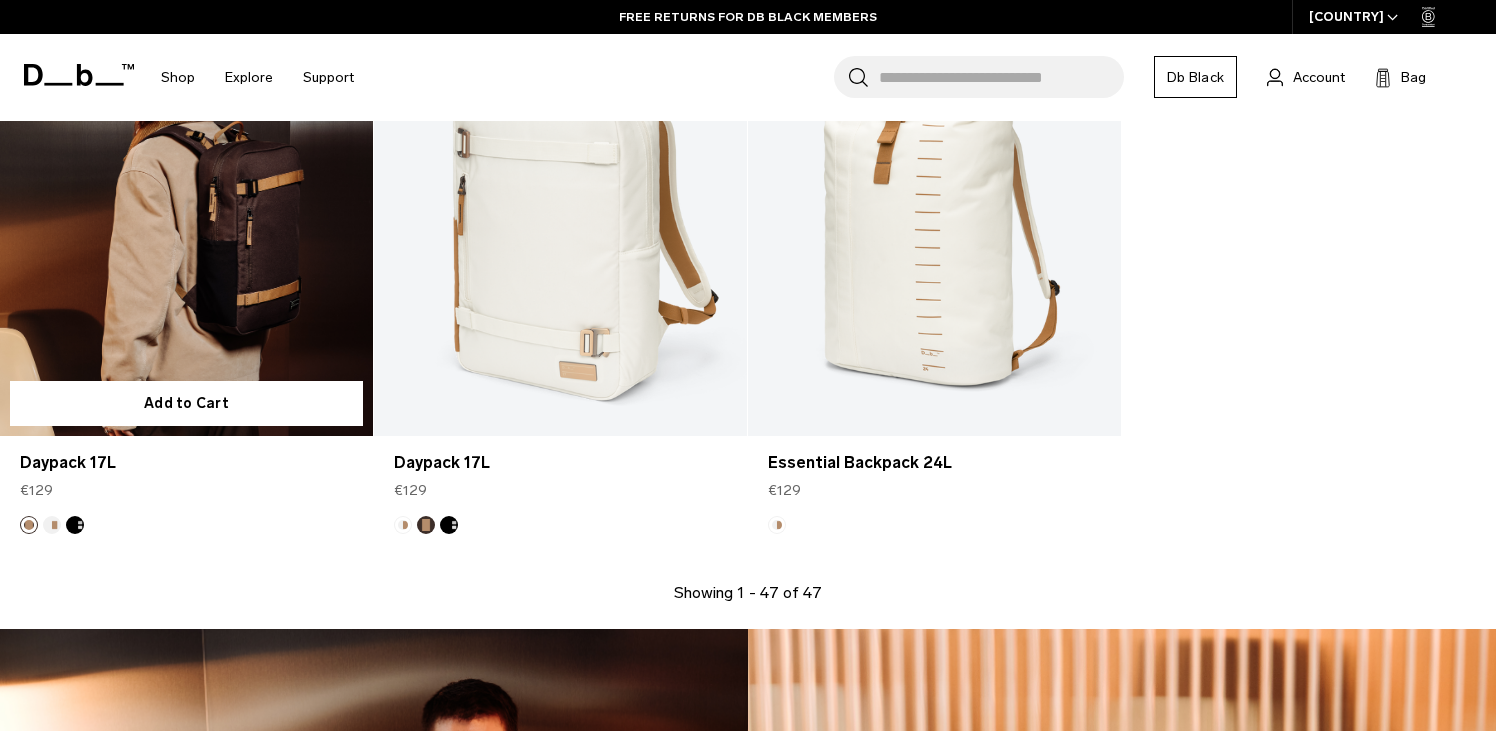 click at bounding box center [186, 228] 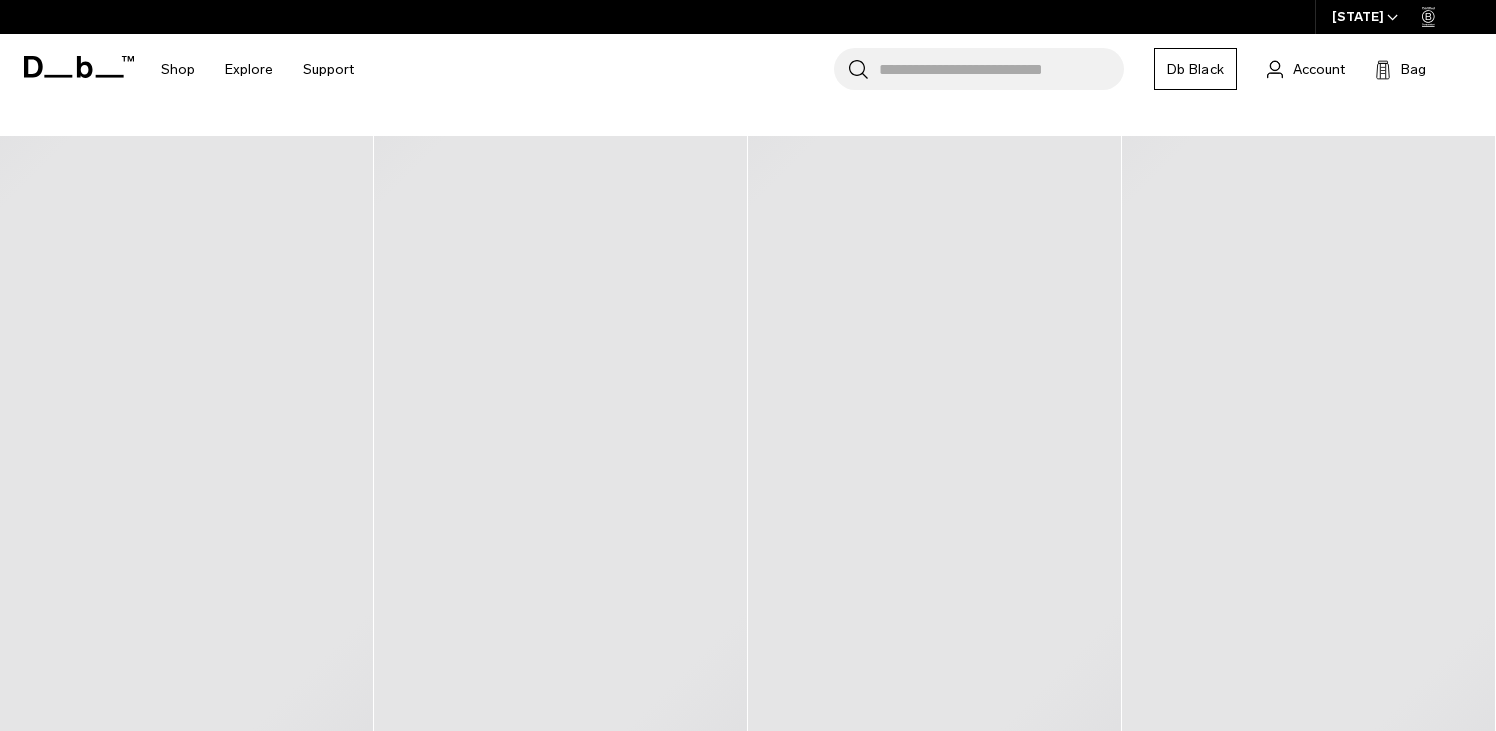 scroll, scrollTop: 0, scrollLeft: 0, axis: both 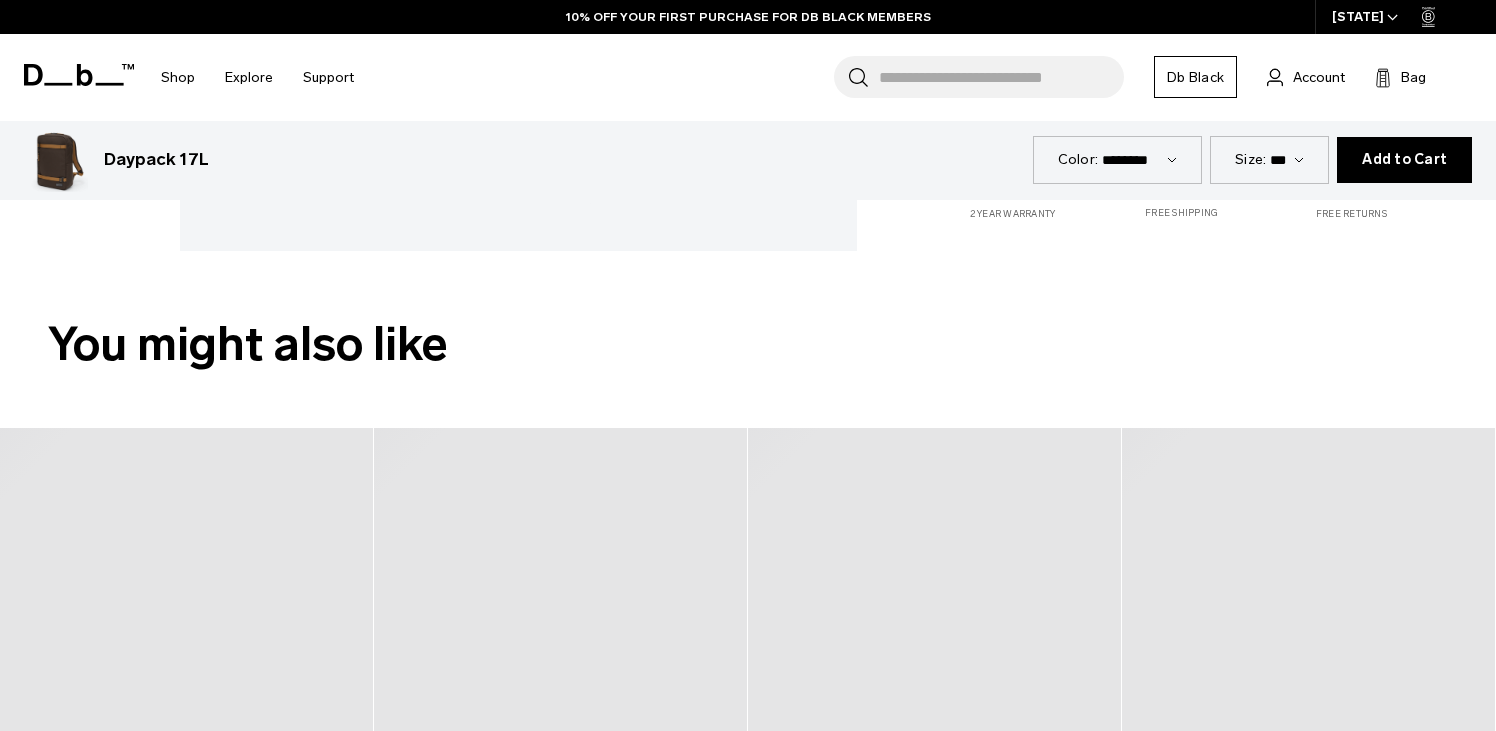 click on "Search for Bags, Luggage...
Search
Close
Trending Products
All Products
Hugger Backpack 30L Black Out
€209
Ramverk Front-access Carry-on Black Out" at bounding box center [924, 77] 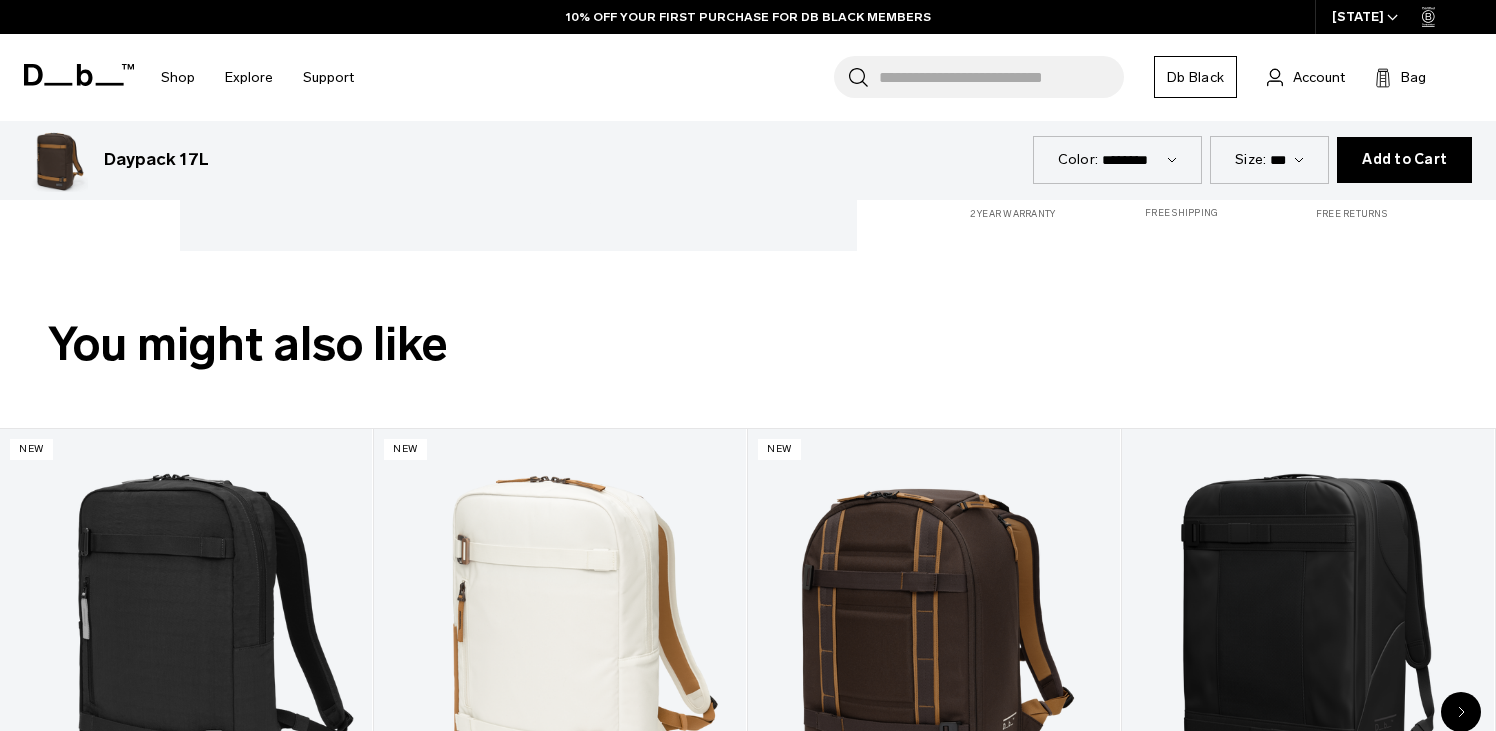 click on "***" at bounding box center (1287, 159) 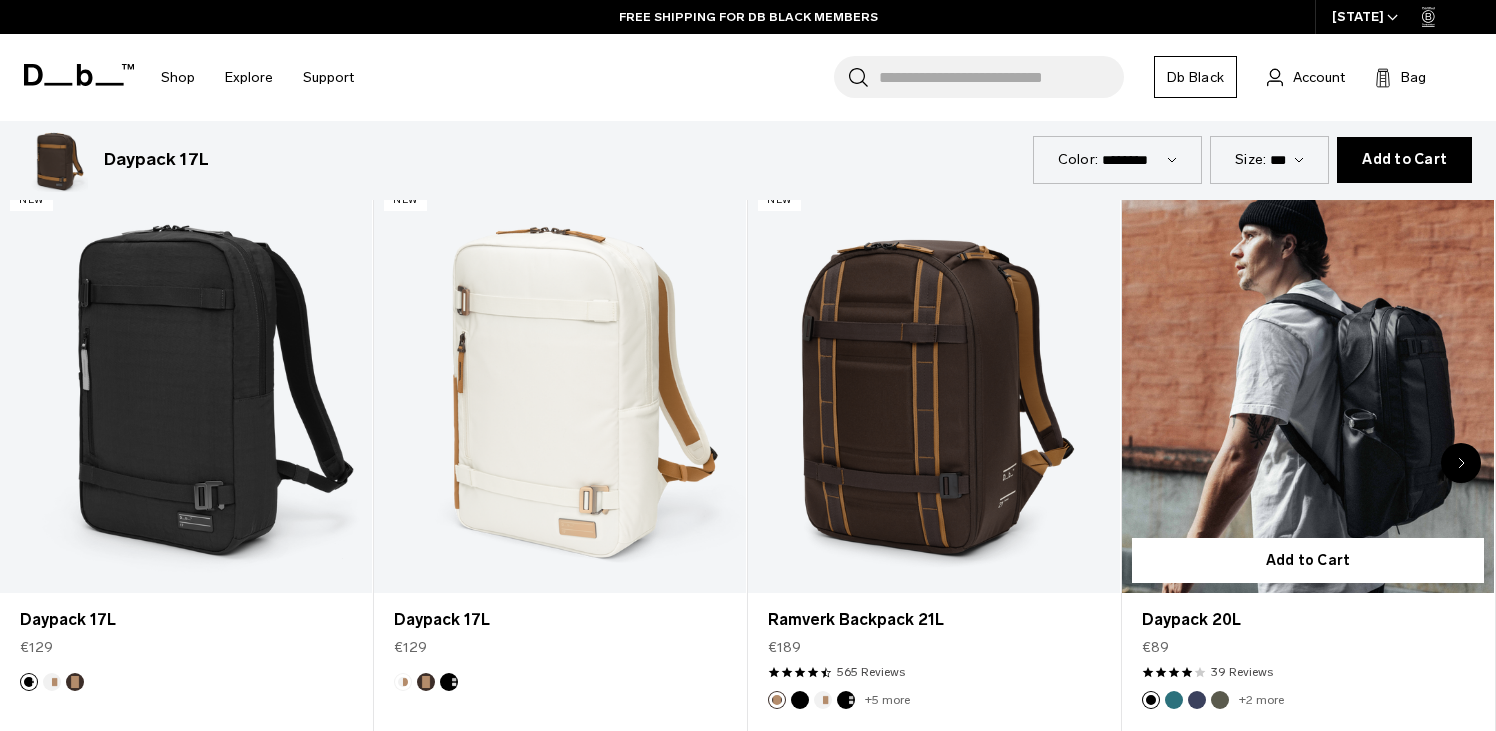 scroll, scrollTop: 993, scrollLeft: 0, axis: vertical 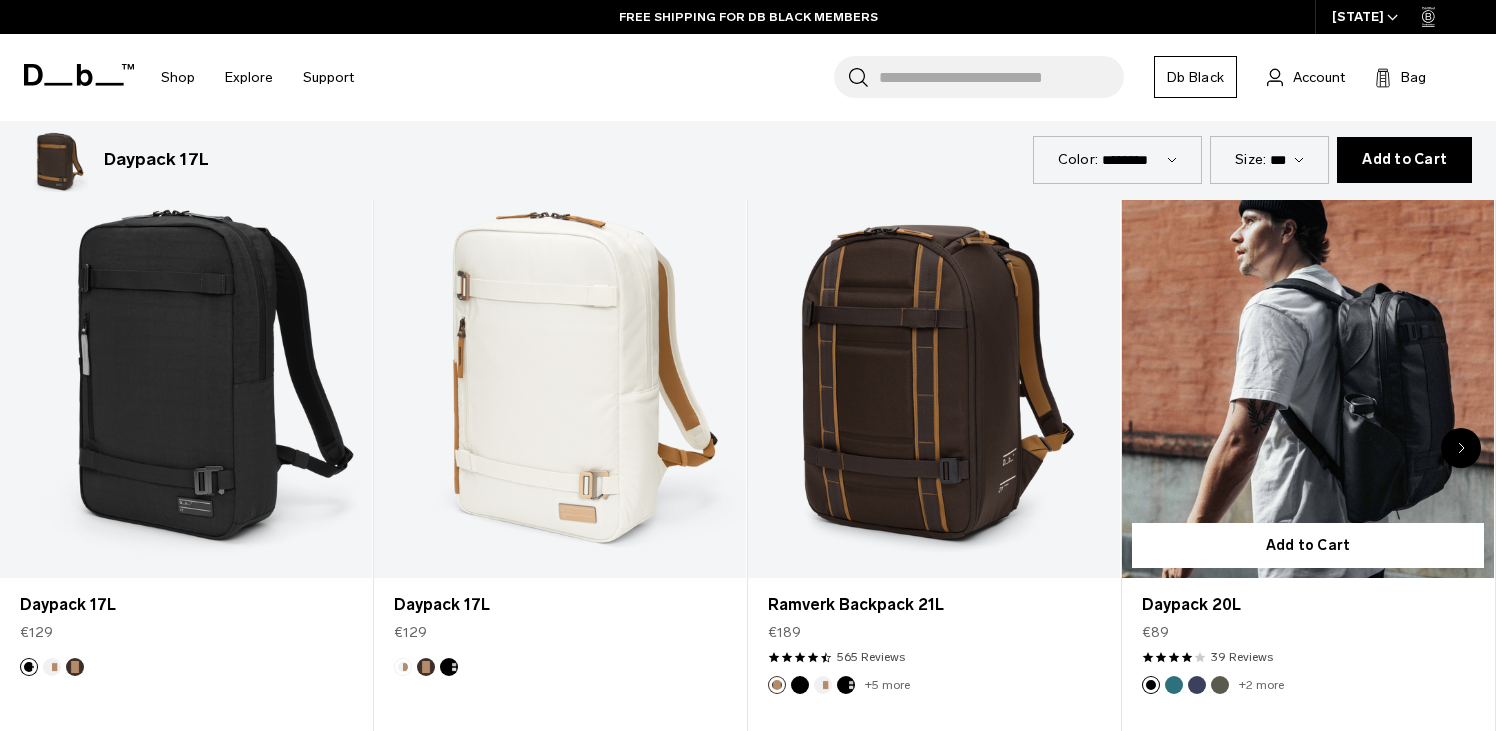 click at bounding box center (1308, 371) 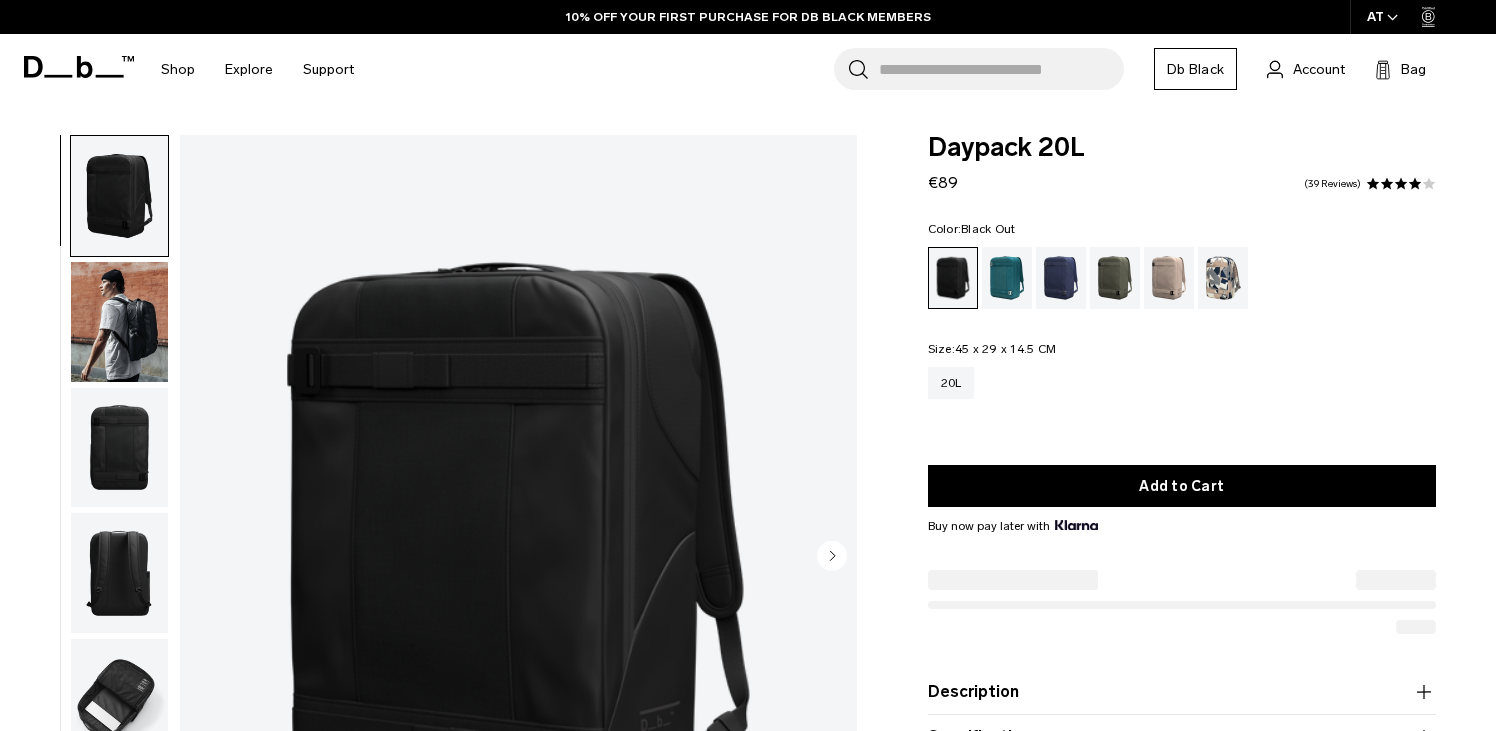 scroll, scrollTop: 0, scrollLeft: 0, axis: both 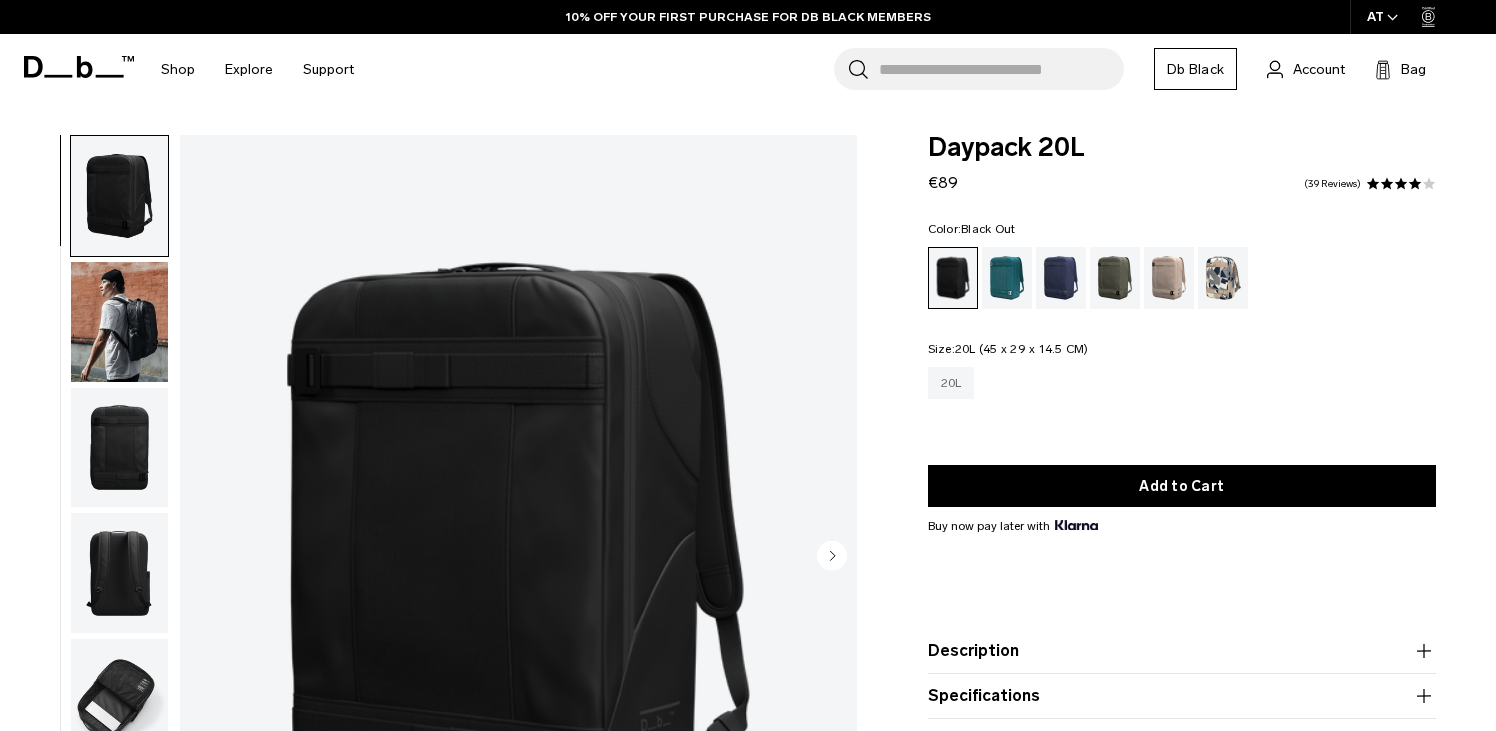 click on "20L" at bounding box center [951, 383] 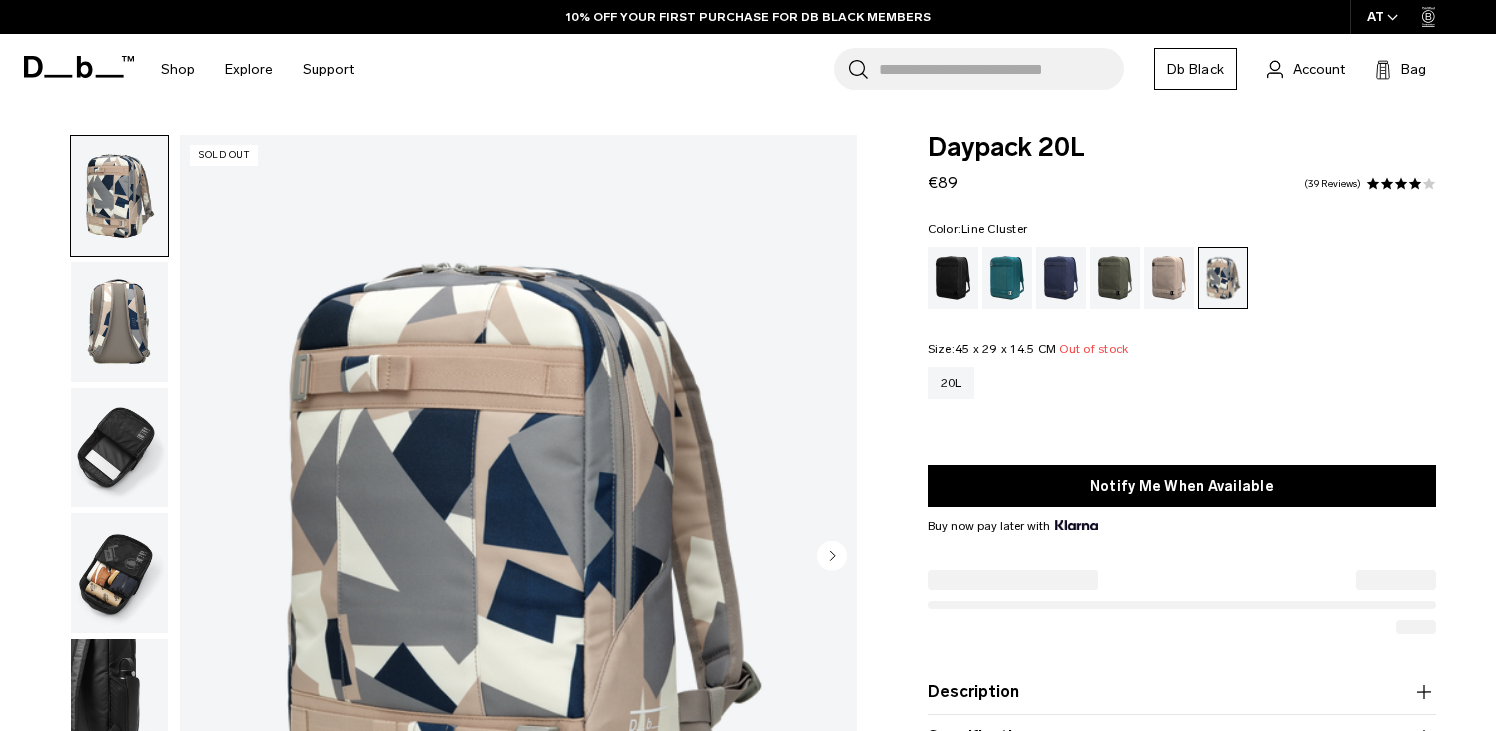 scroll, scrollTop: 167, scrollLeft: 0, axis: vertical 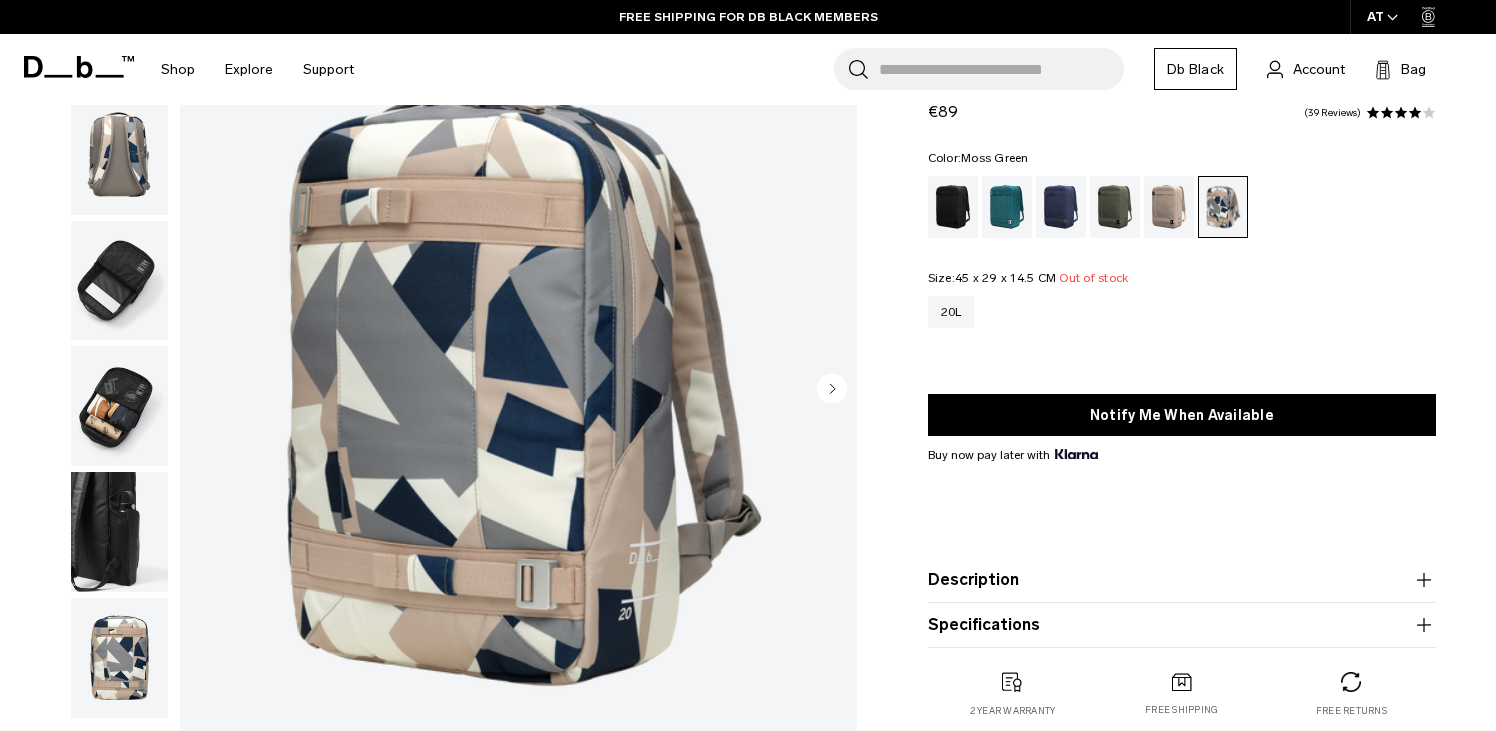click at bounding box center [1115, 207] 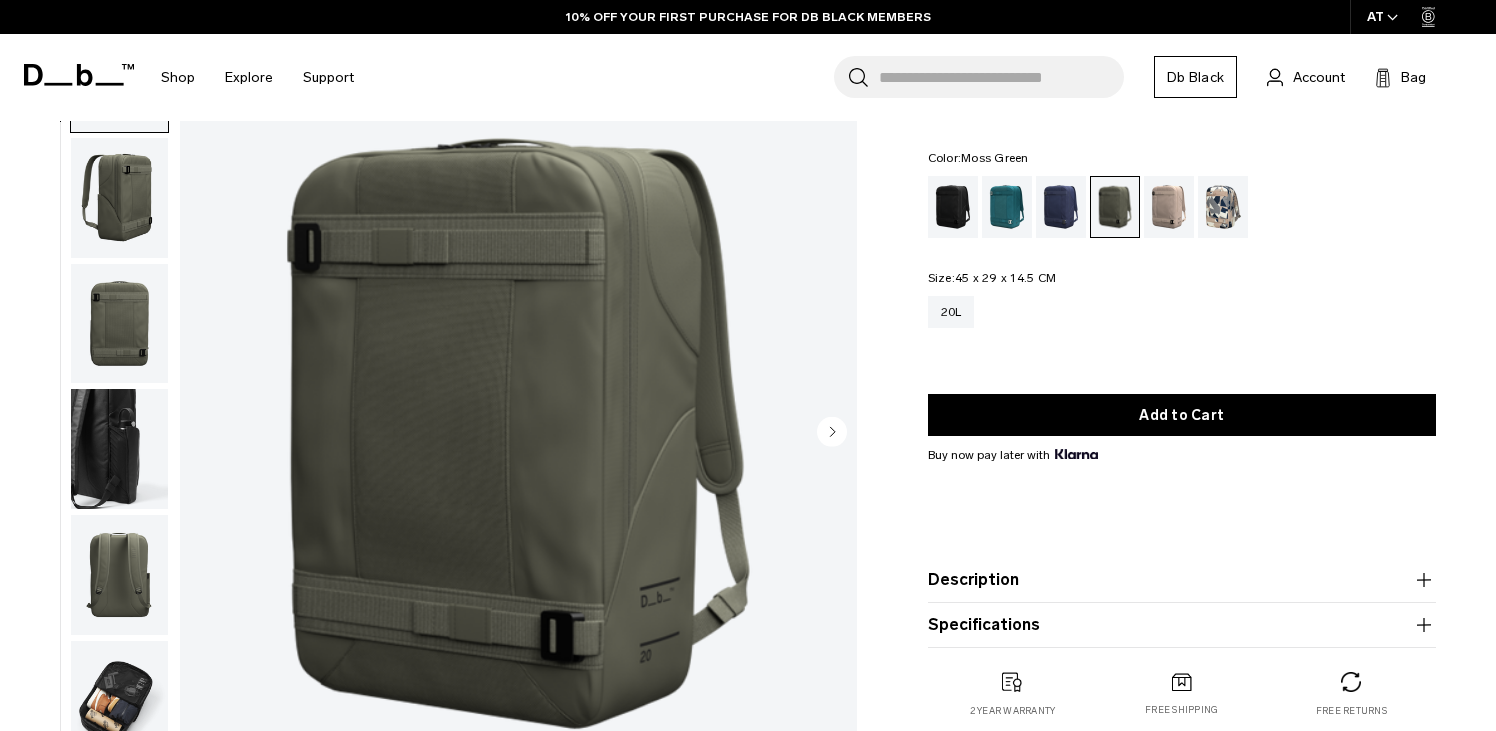 scroll, scrollTop: 124, scrollLeft: 0, axis: vertical 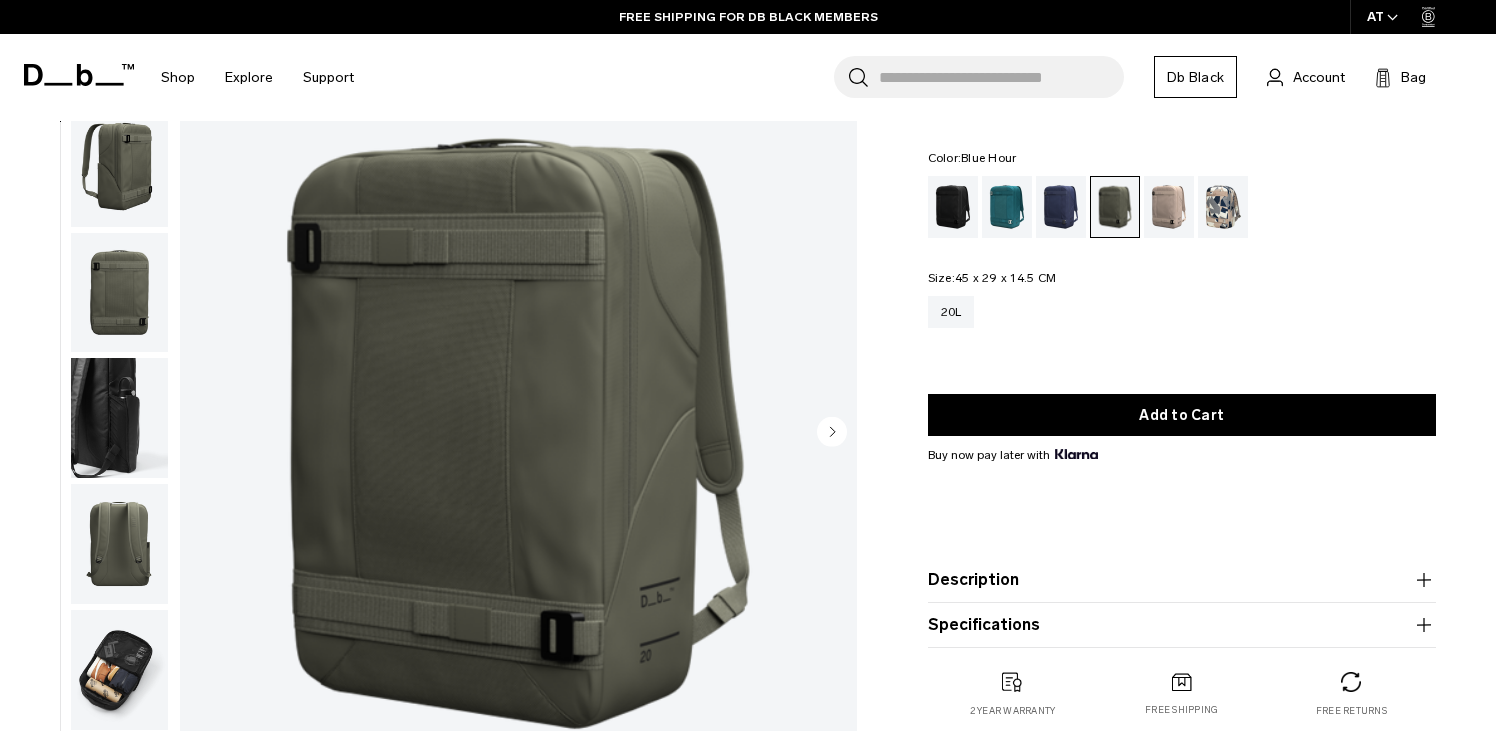 click at bounding box center [1061, 207] 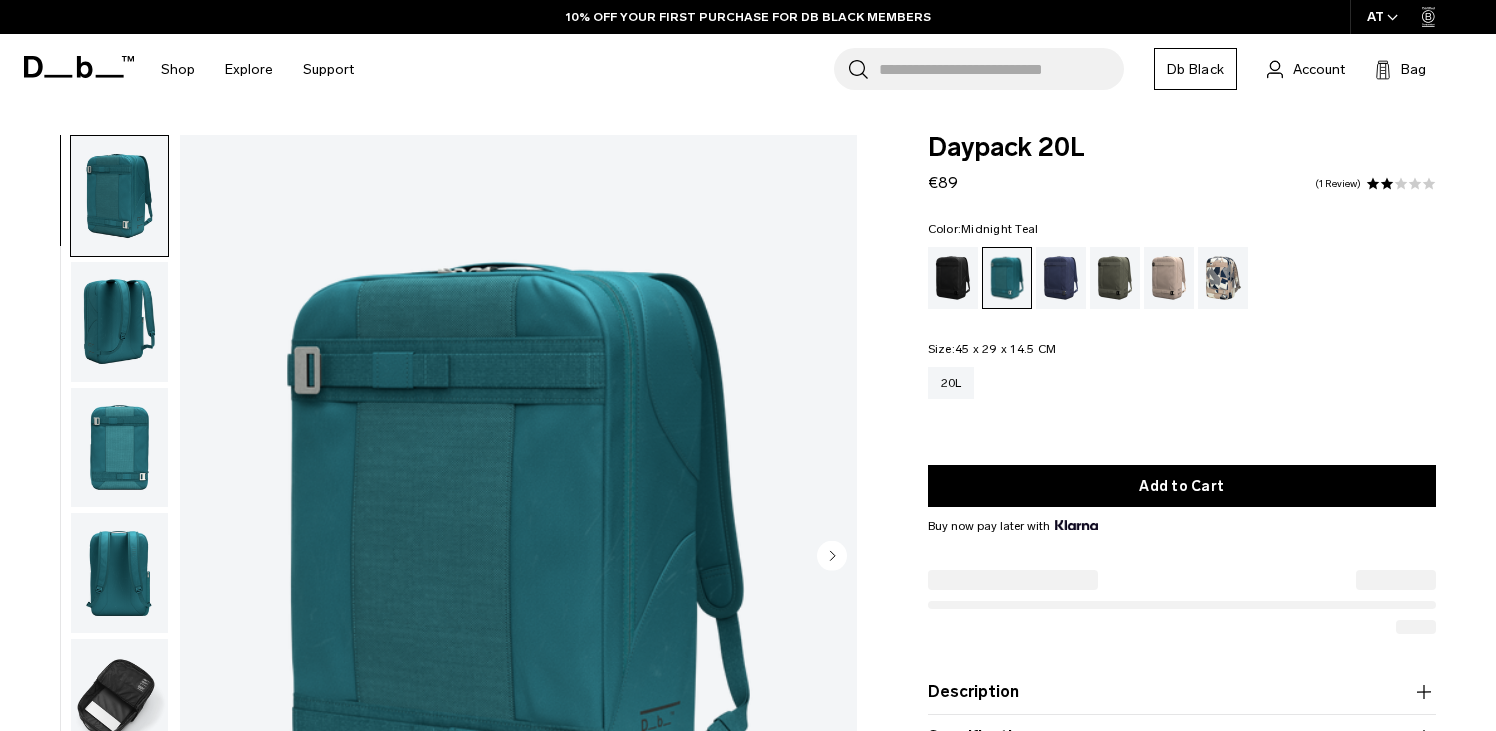 scroll, scrollTop: 0, scrollLeft: 0, axis: both 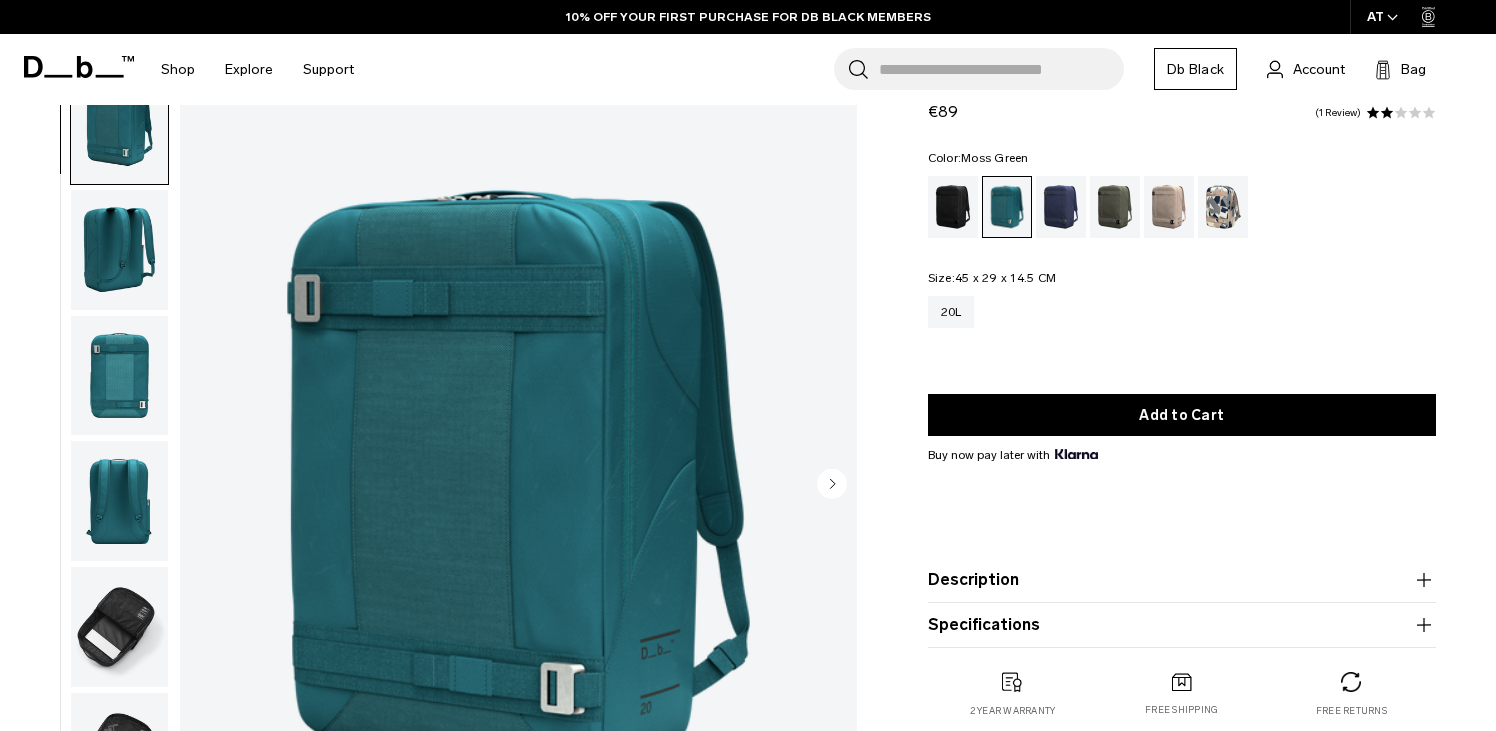 click at bounding box center [1115, 207] 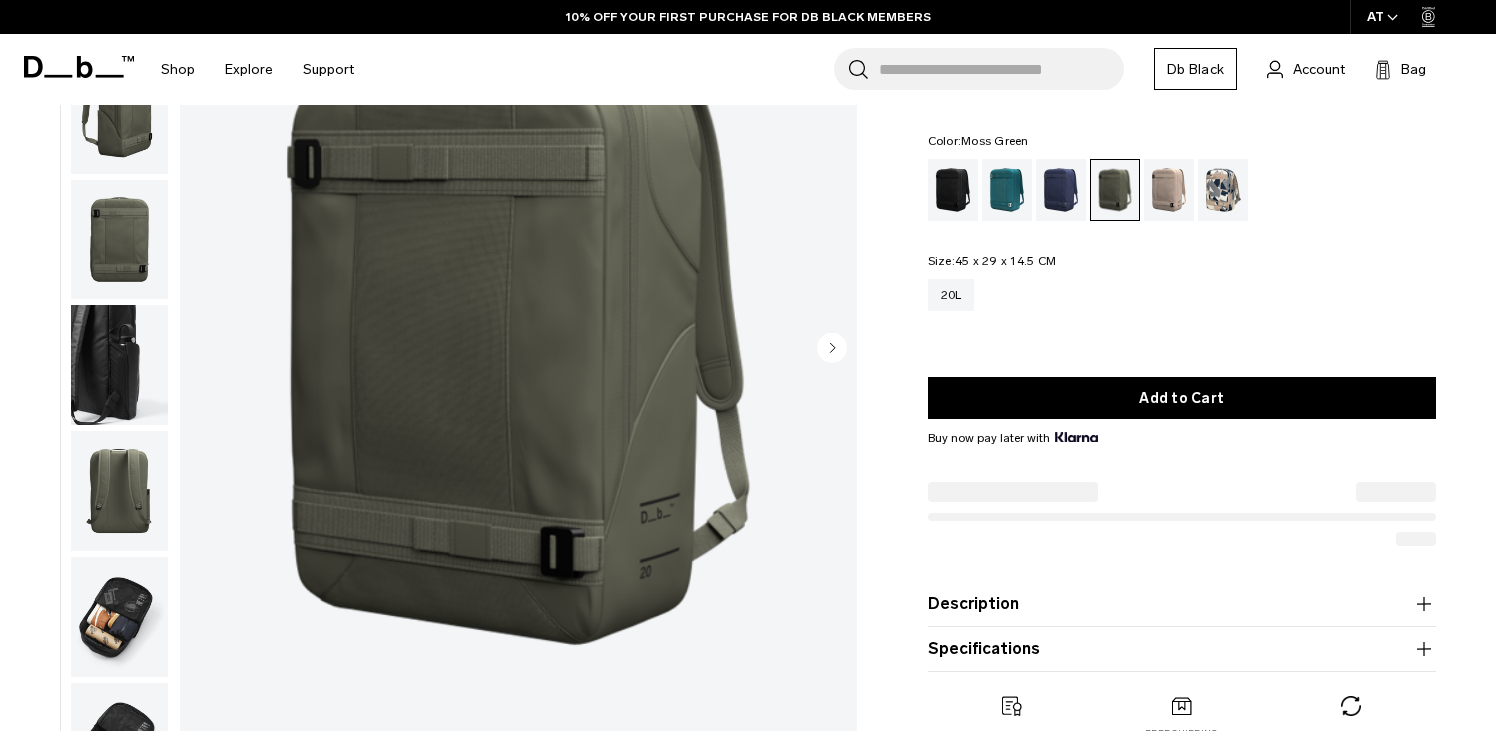 scroll, scrollTop: 0, scrollLeft: 0, axis: both 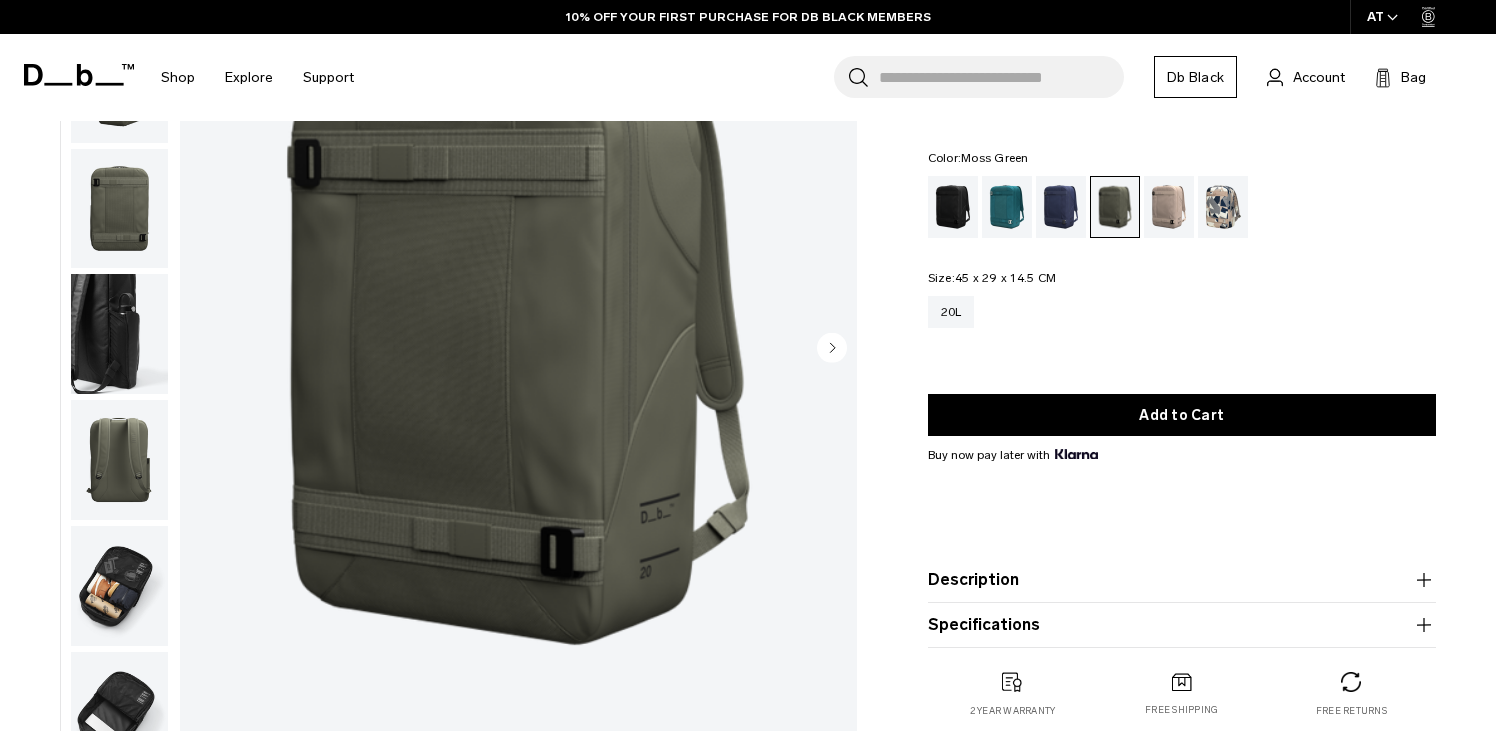 click at bounding box center (119, 586) 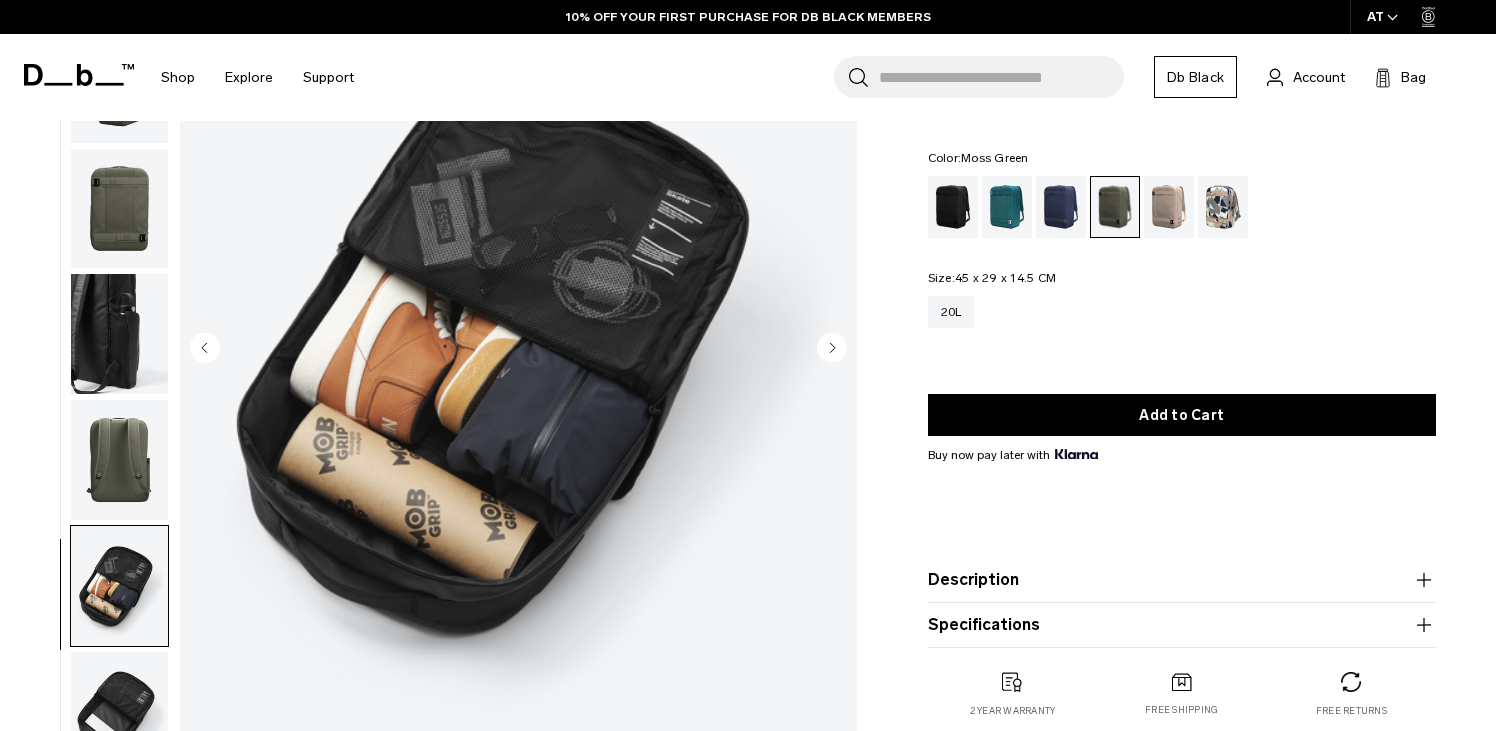 scroll, scrollTop: 249, scrollLeft: 0, axis: vertical 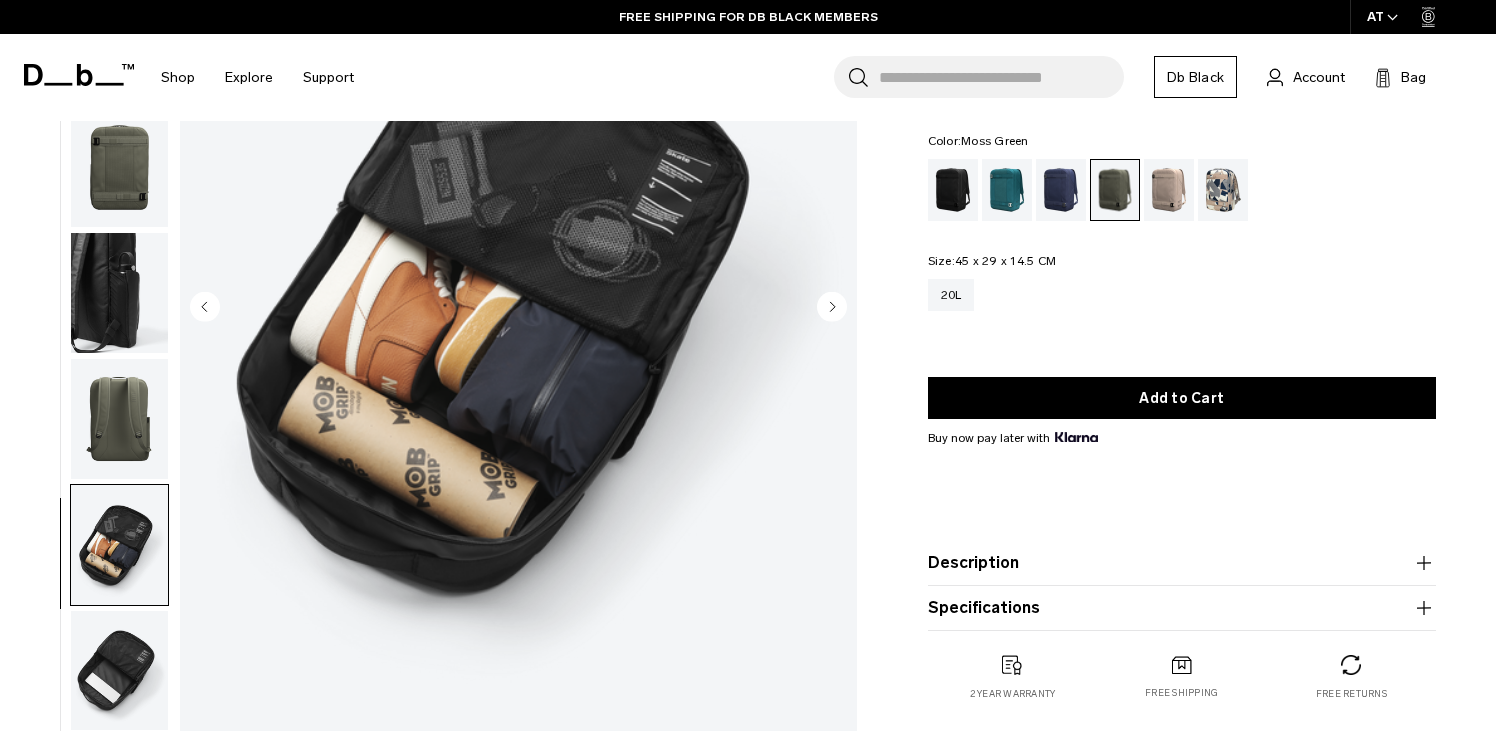click at bounding box center [119, 671] 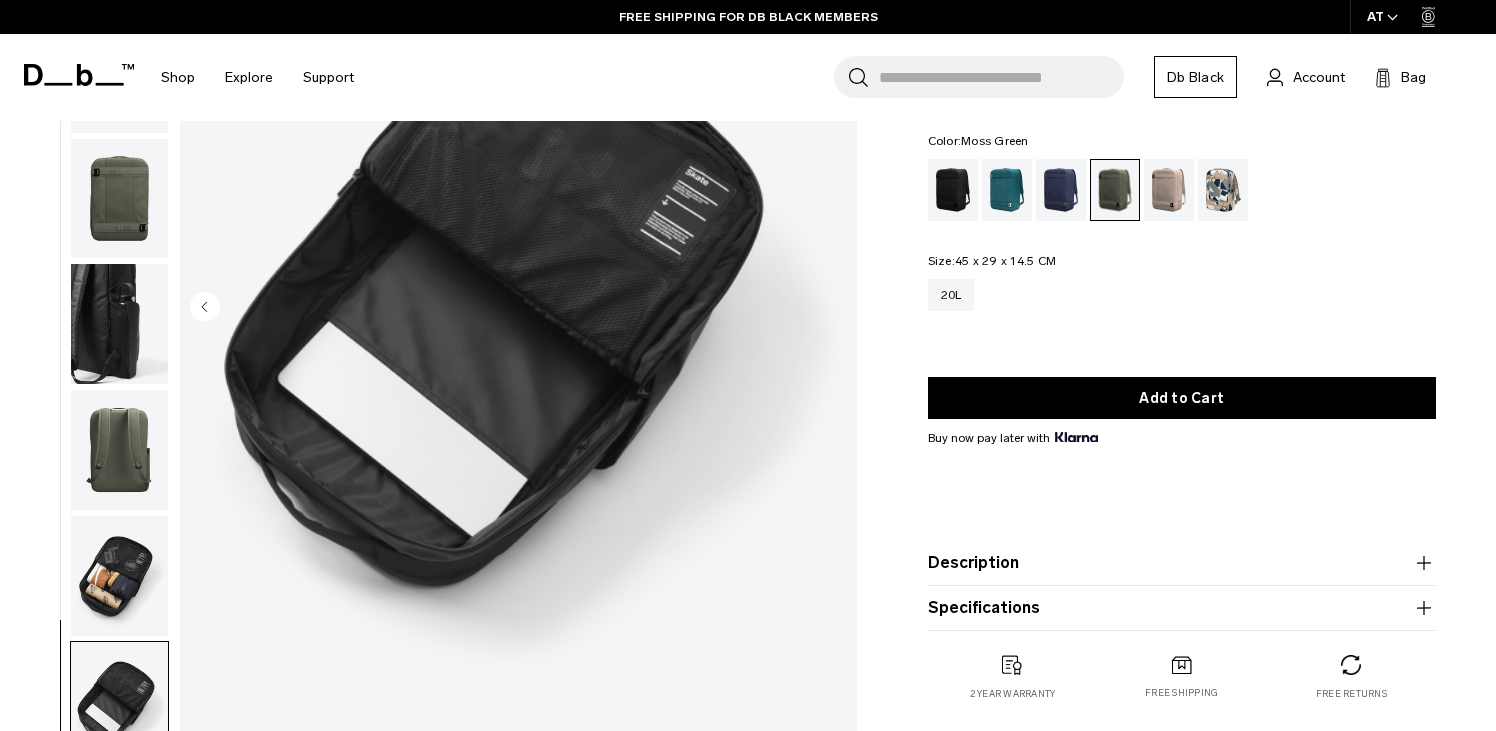 scroll, scrollTop: 0, scrollLeft: 0, axis: both 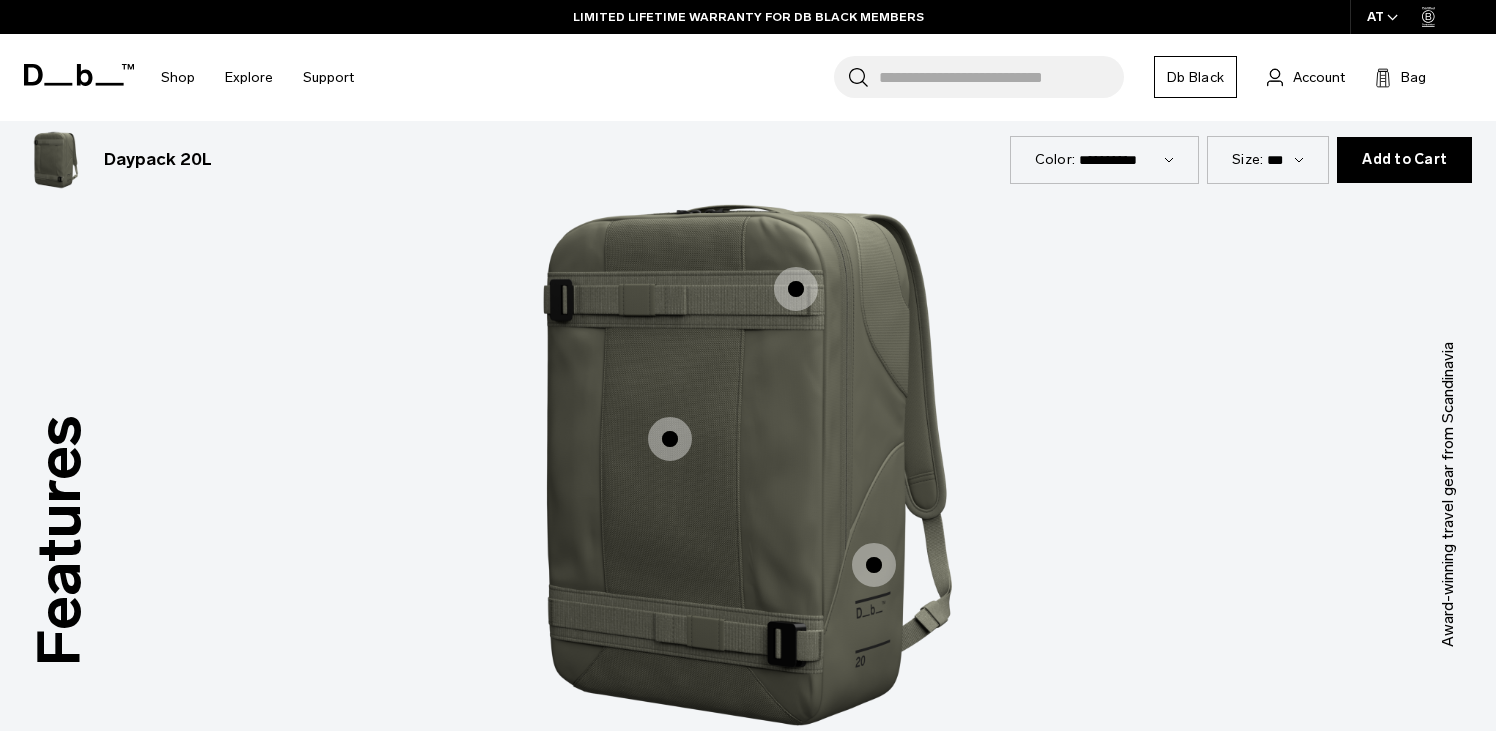 click at bounding box center [670, 439] 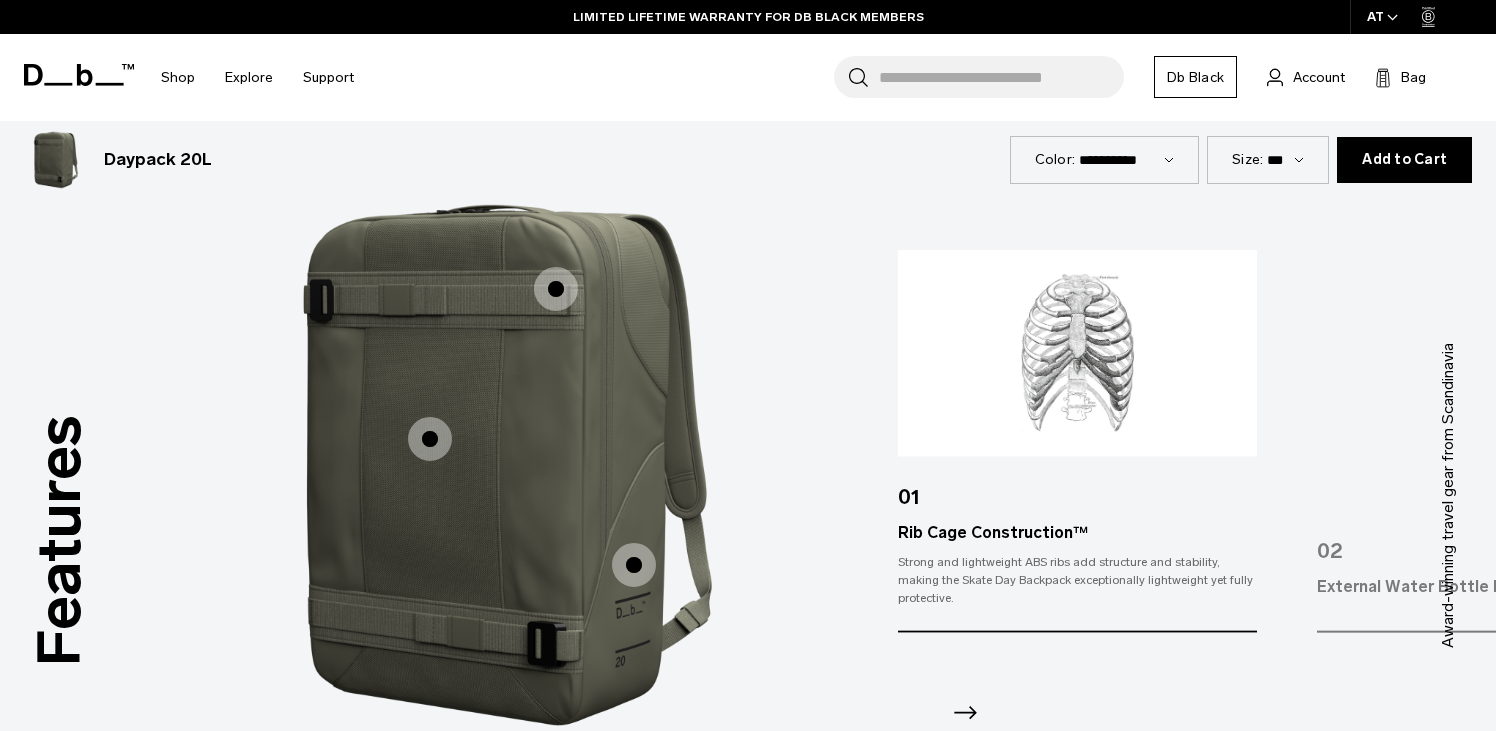 click at bounding box center [556, 289] 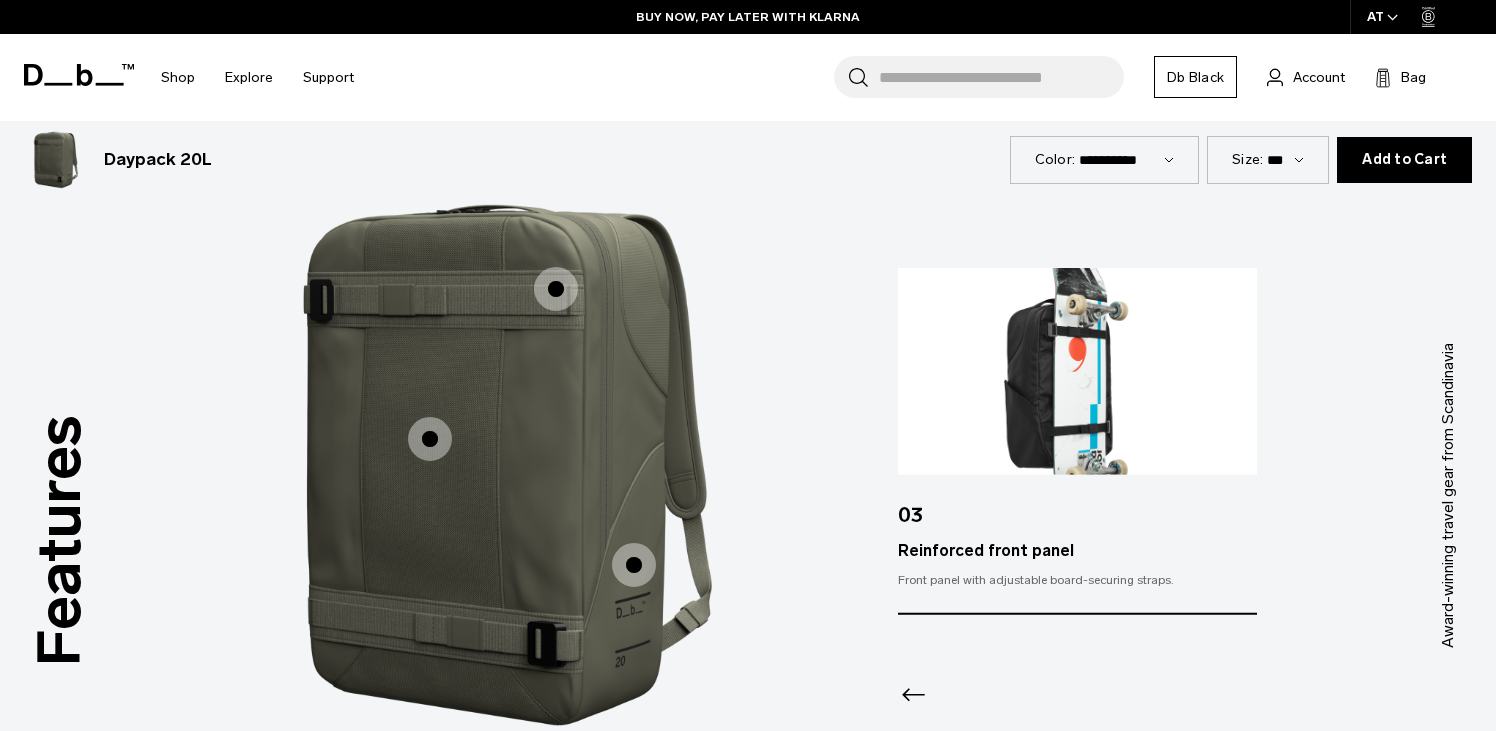 click at bounding box center (634, 565) 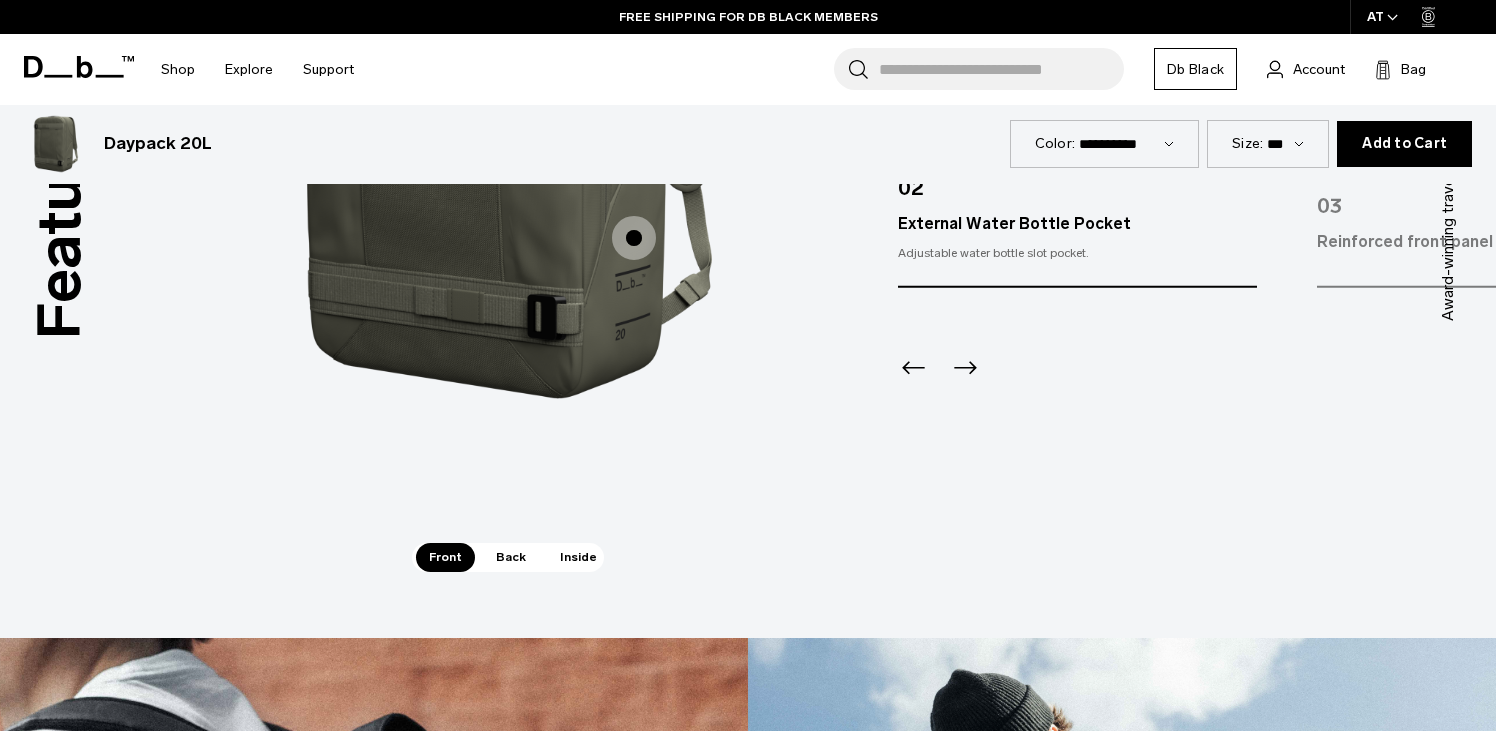 scroll, scrollTop: 2785, scrollLeft: 0, axis: vertical 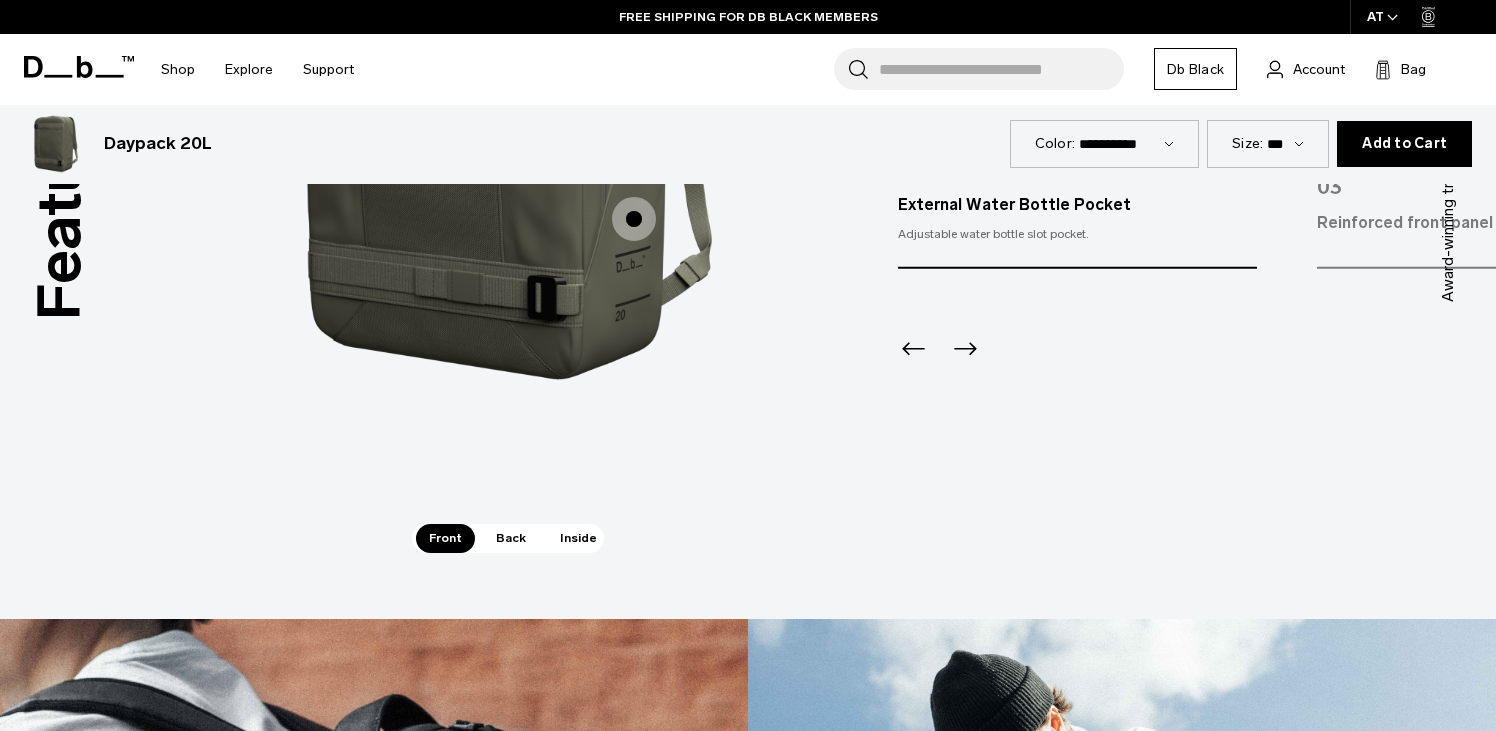 click on "Size:
***" at bounding box center [1268, 143] 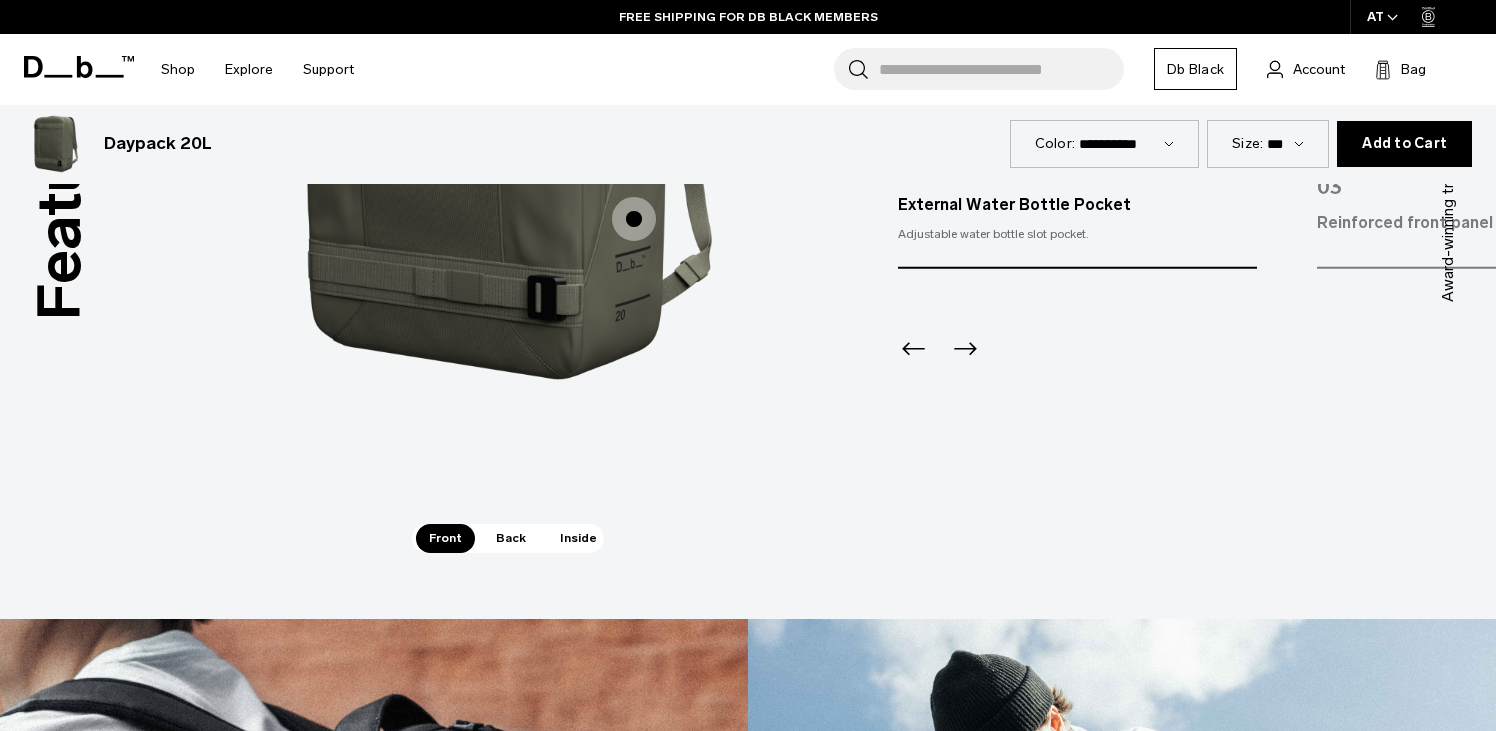 click on "Back" at bounding box center (511, 538) 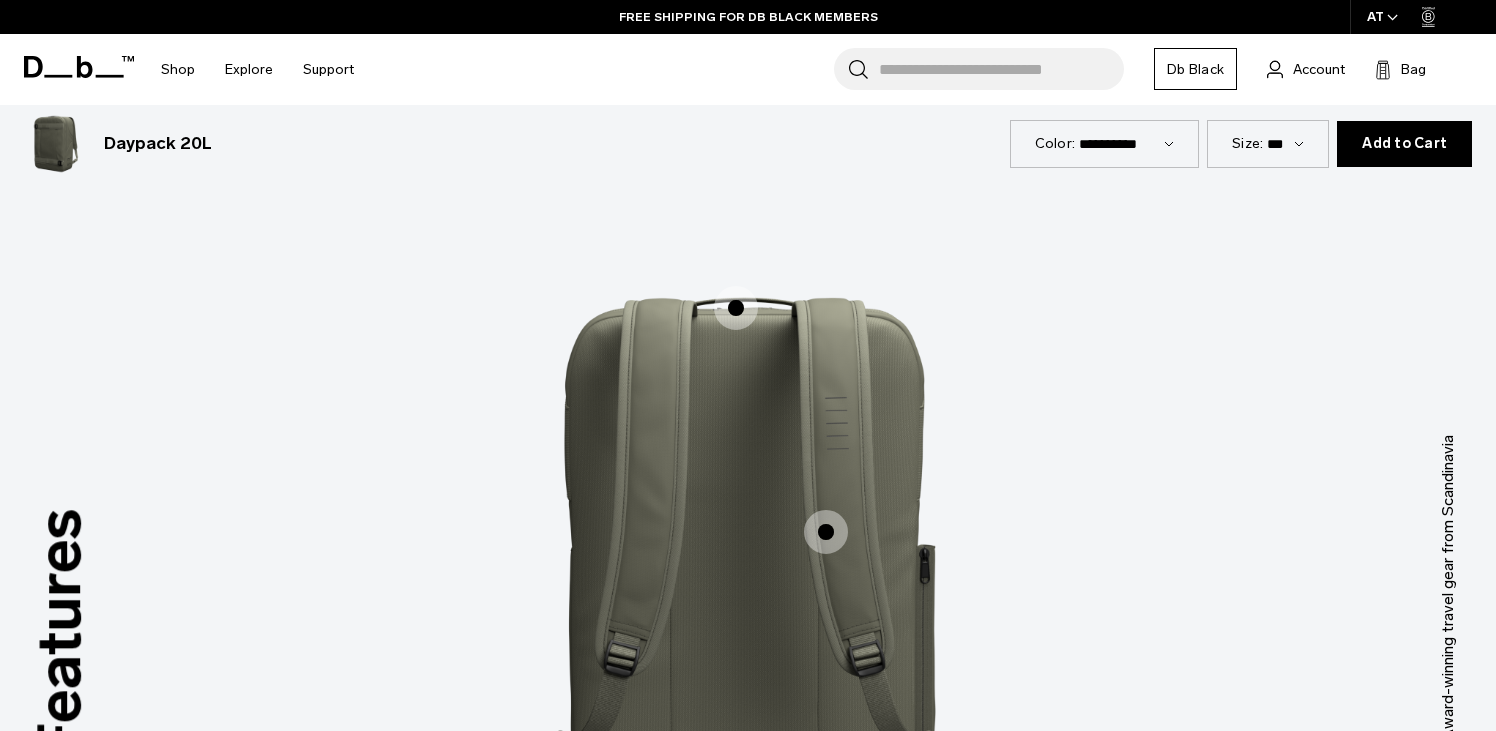 scroll, scrollTop: 2348, scrollLeft: 0, axis: vertical 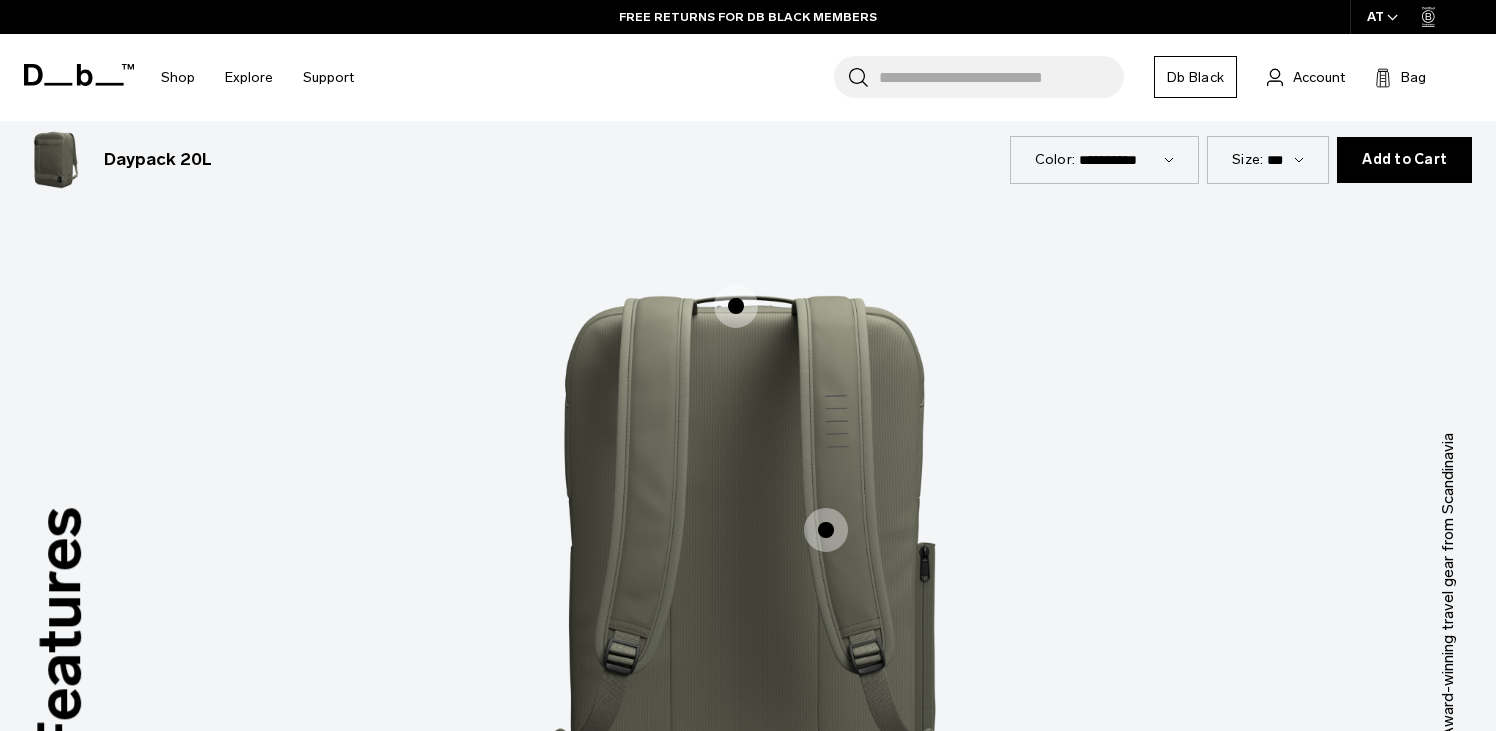 click at bounding box center (736, 306) 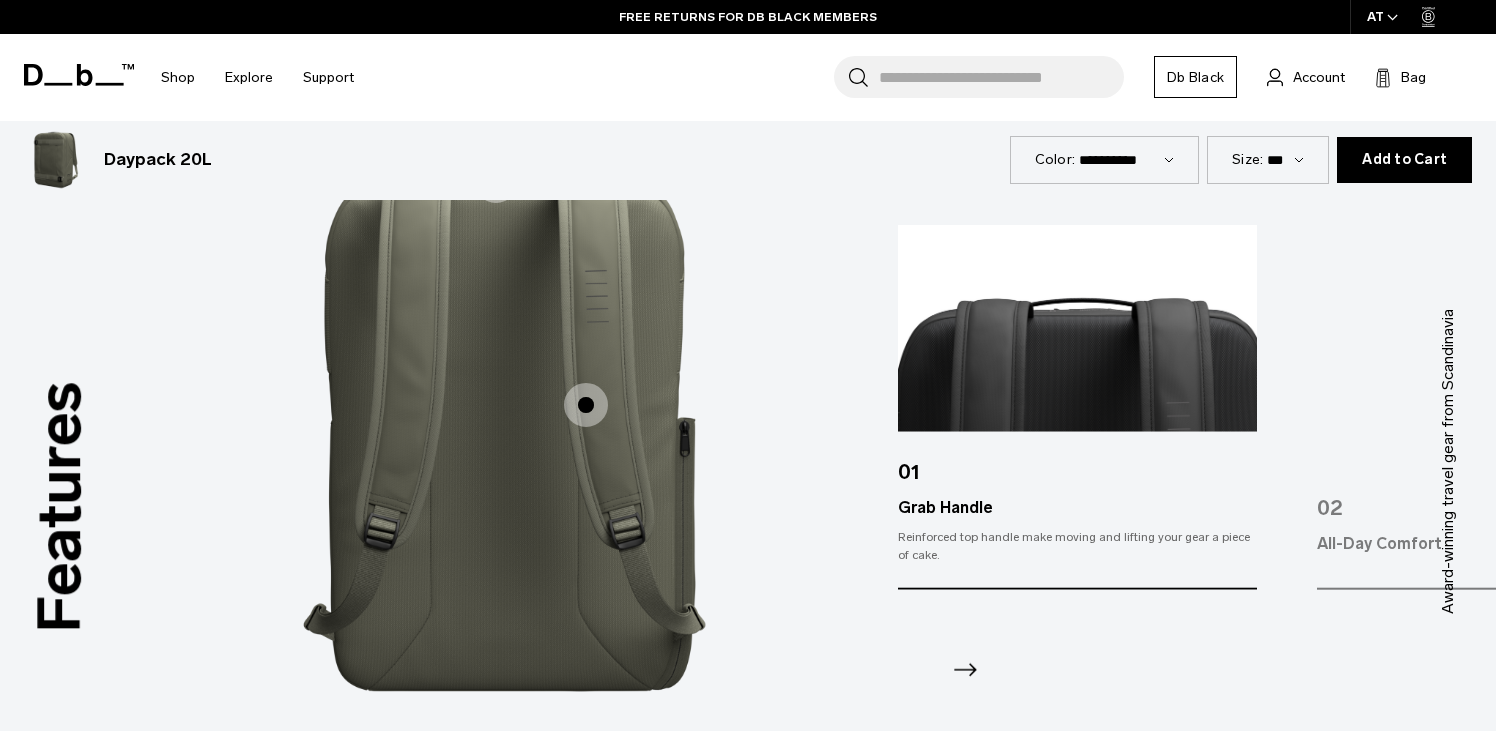 scroll, scrollTop: 2484, scrollLeft: 0, axis: vertical 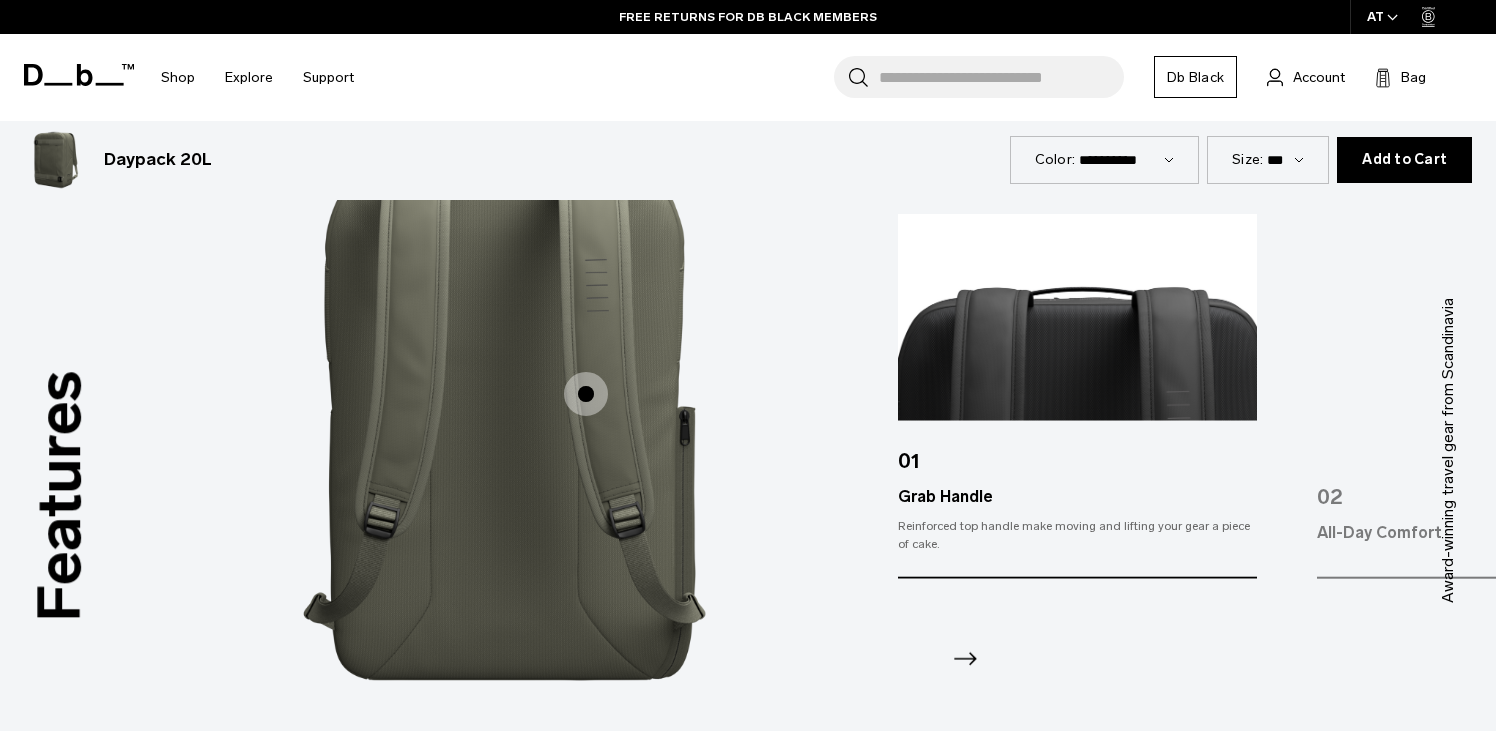 click at bounding box center (586, 394) 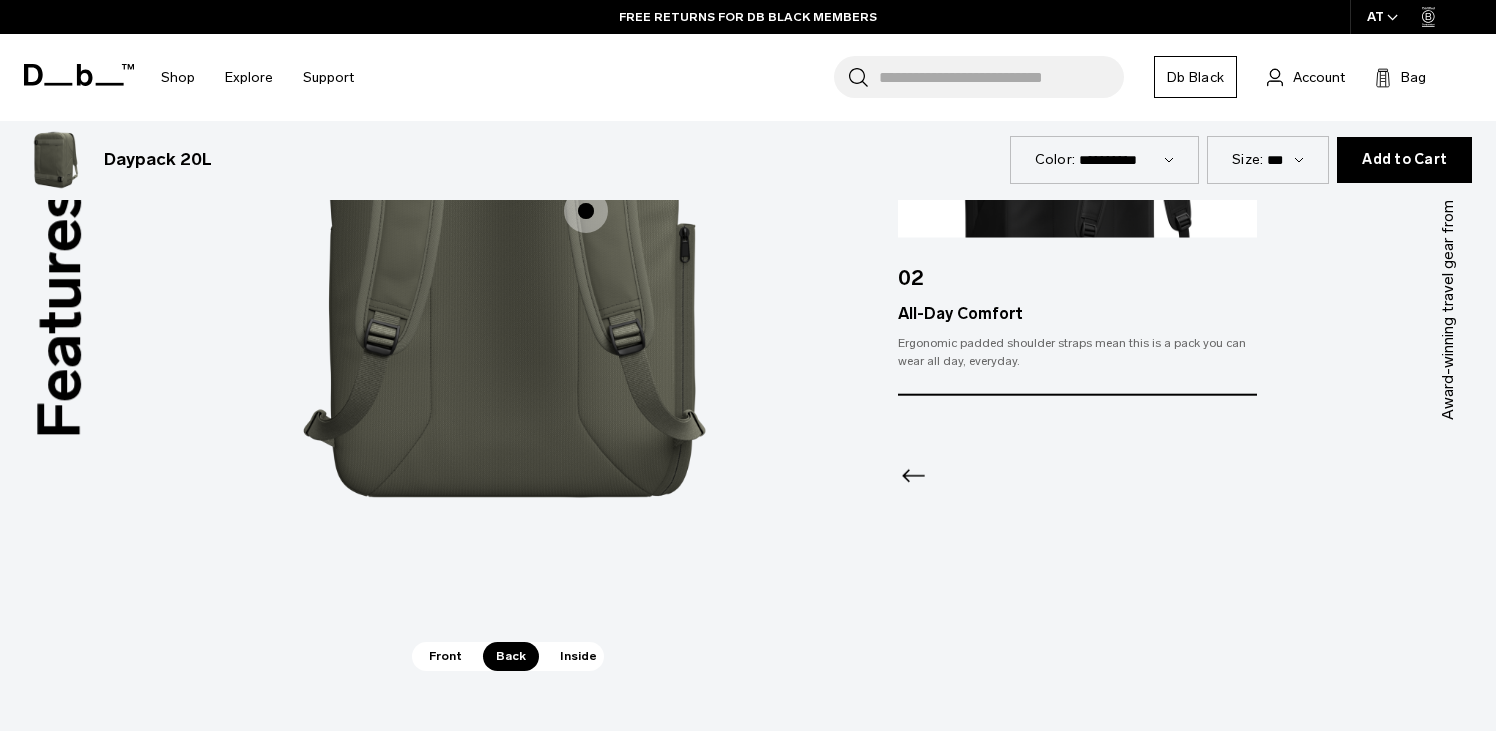 scroll, scrollTop: 2675, scrollLeft: 0, axis: vertical 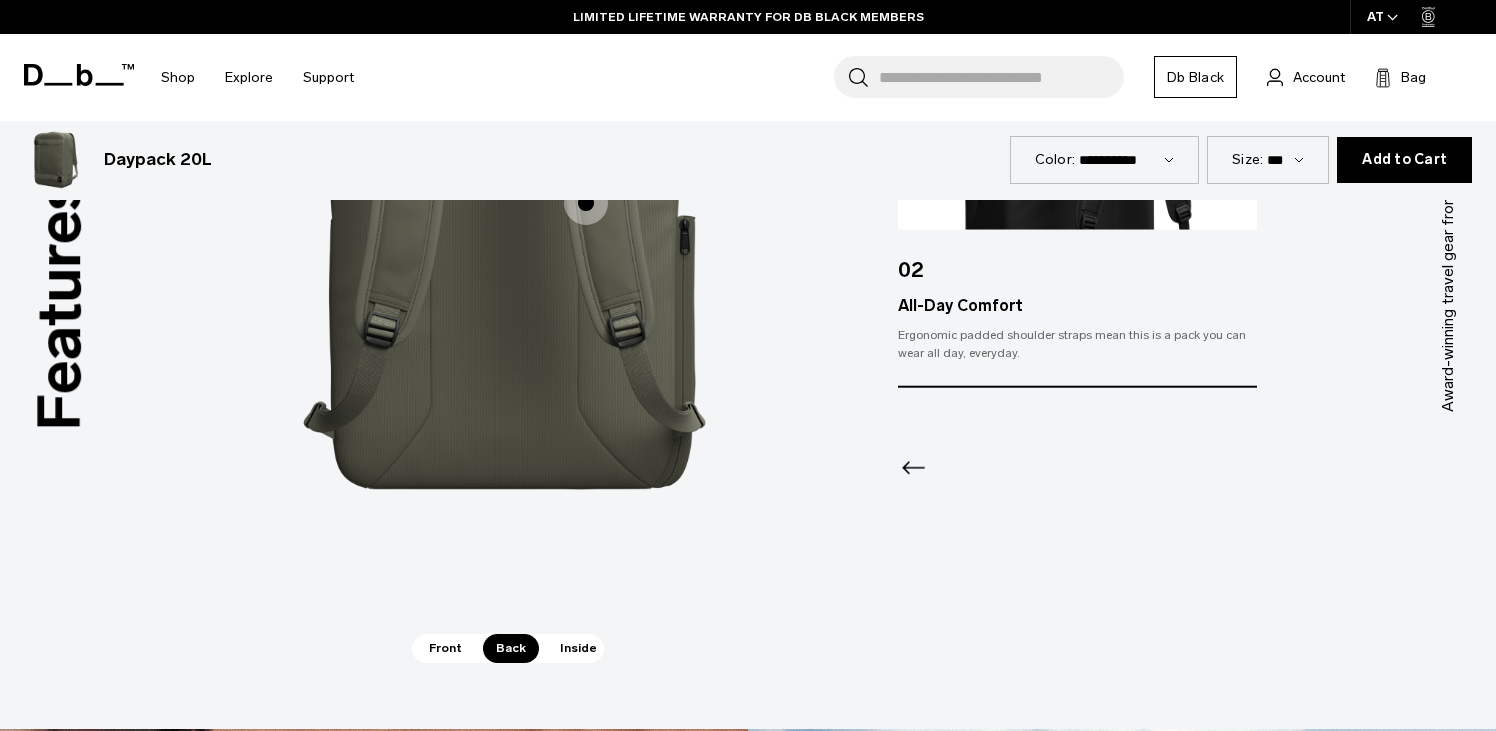 click on "Inside" at bounding box center [578, 648] 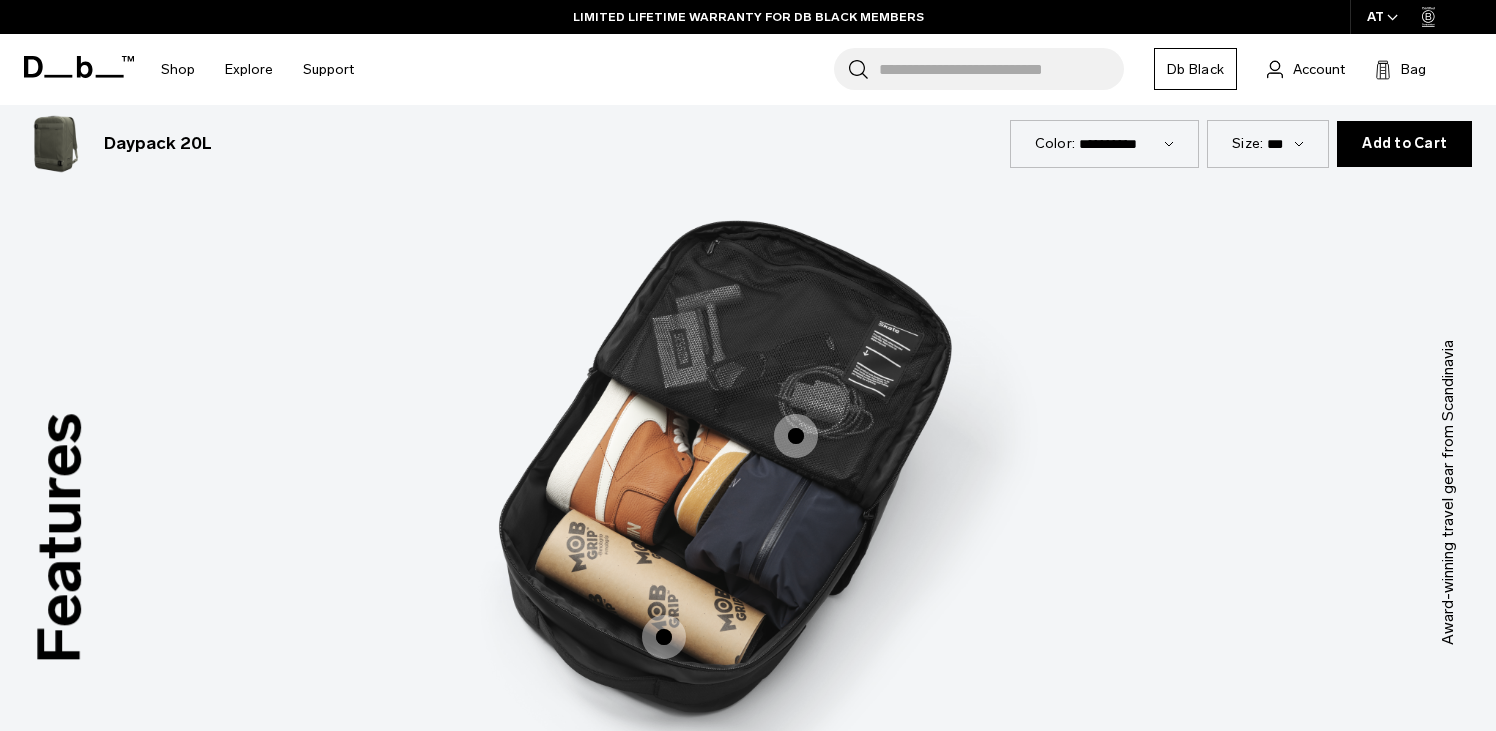 scroll, scrollTop: 2437, scrollLeft: 0, axis: vertical 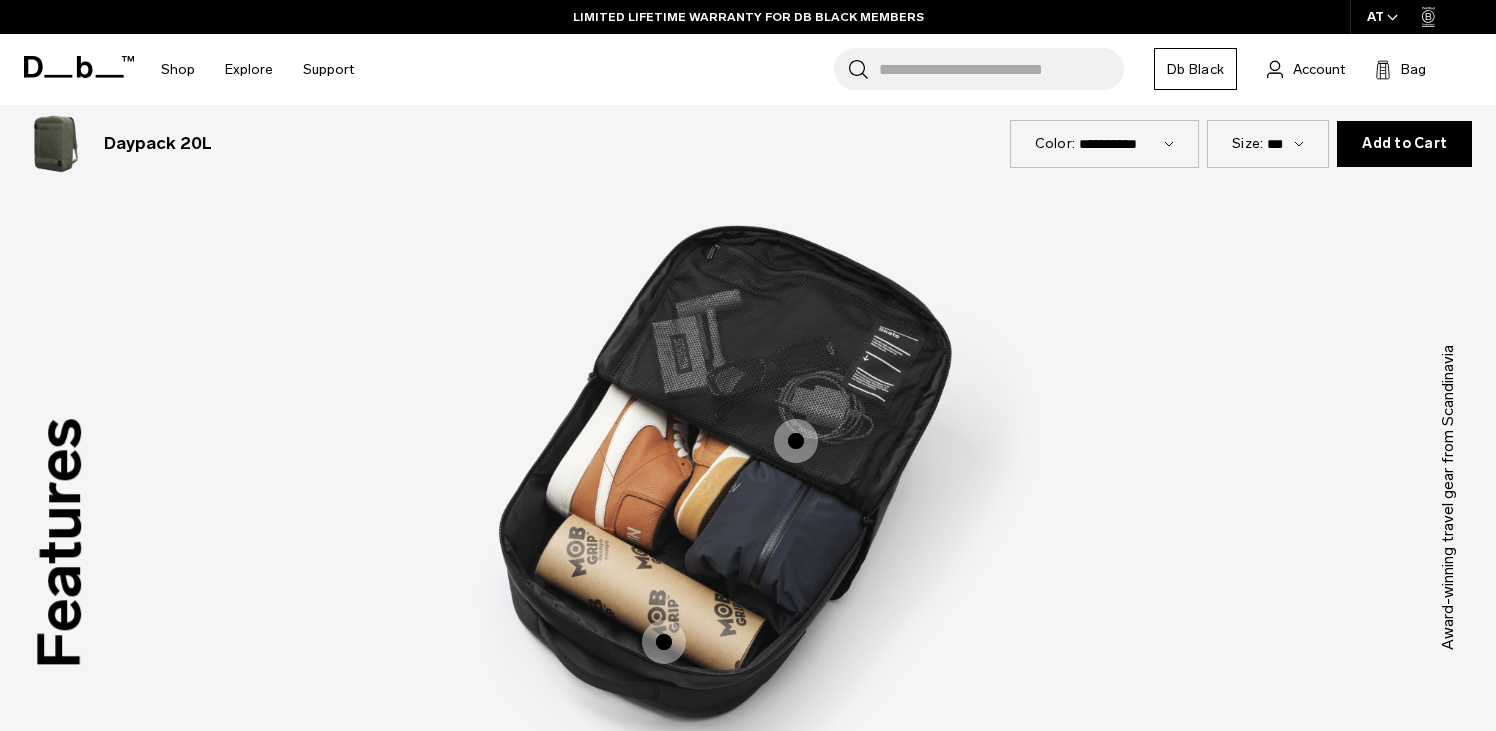 click at bounding box center [796, 441] 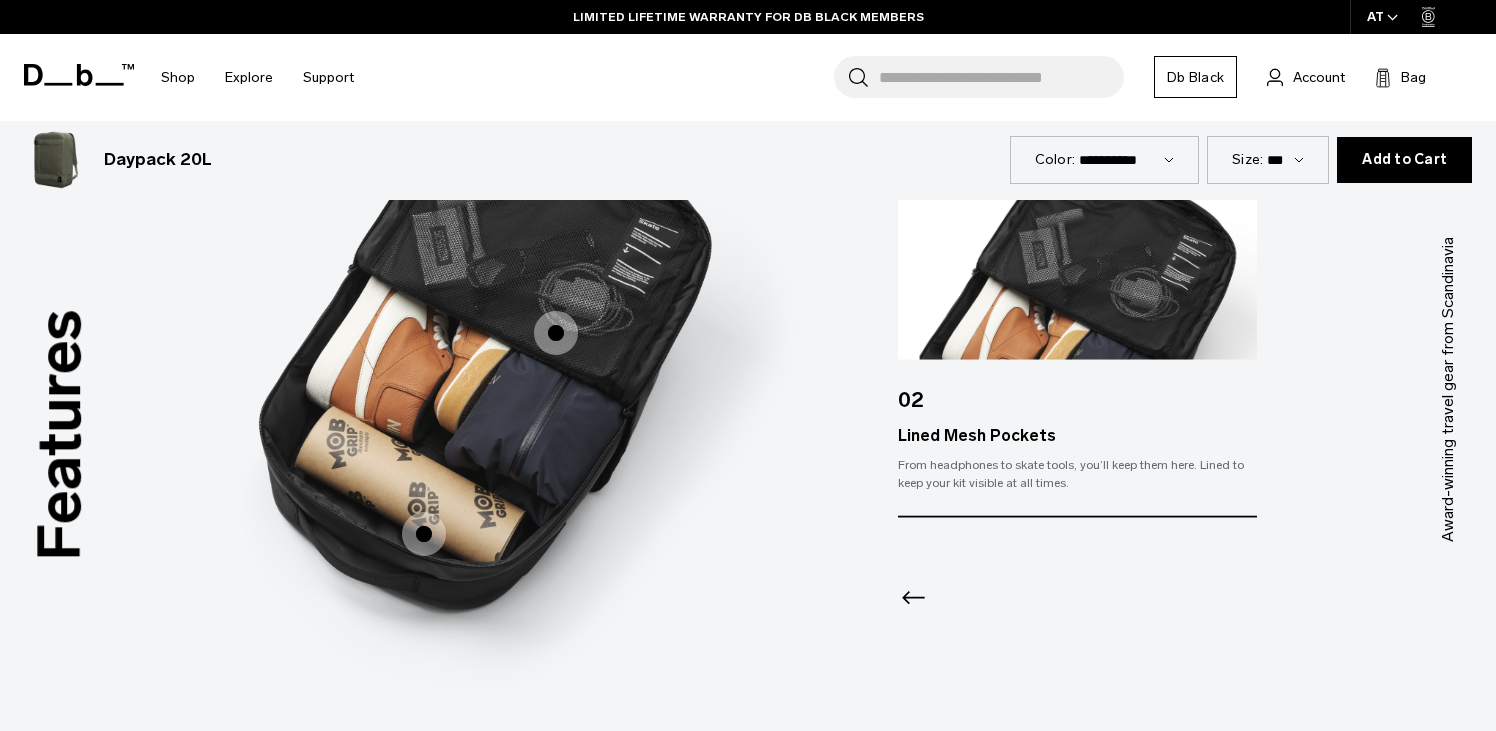 scroll, scrollTop: 2547, scrollLeft: 0, axis: vertical 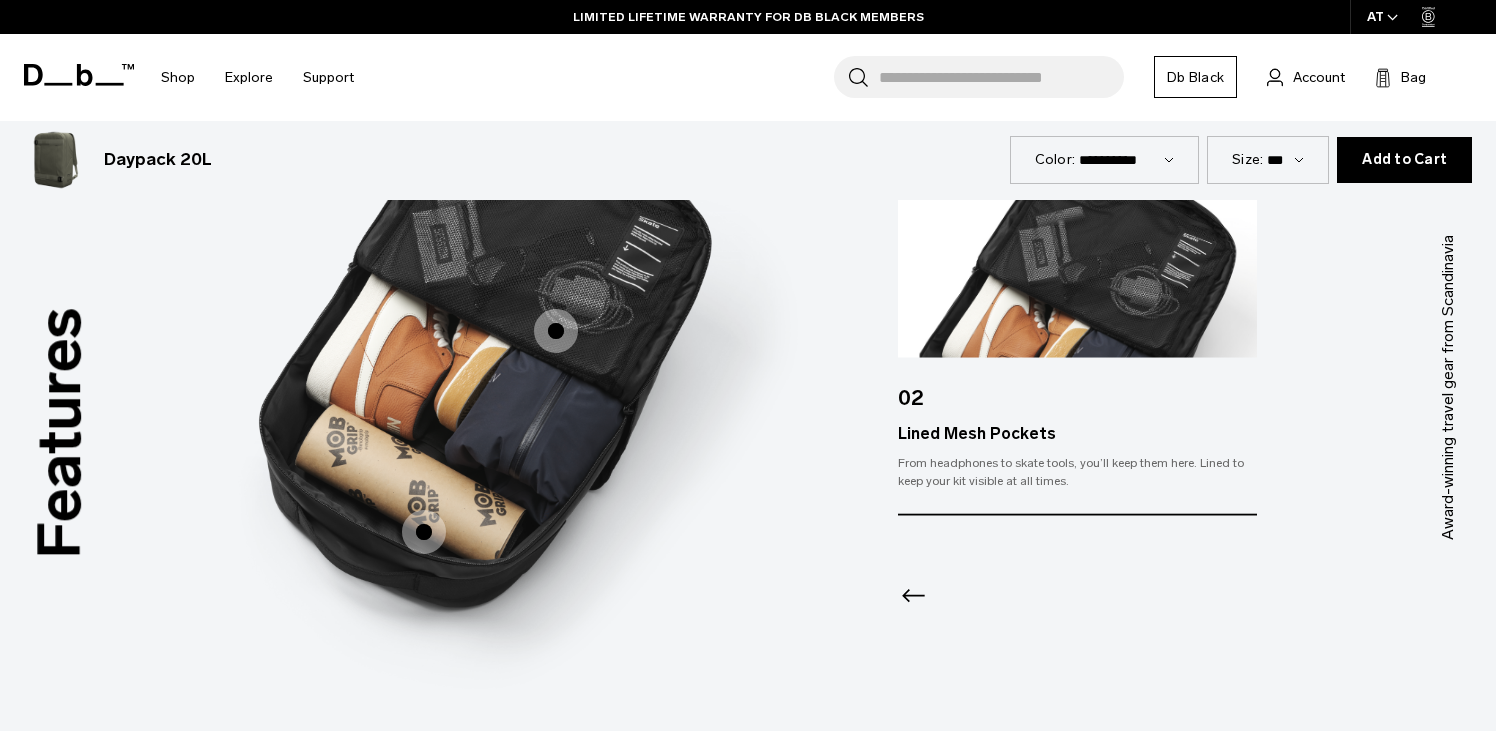 click at bounding box center (424, 532) 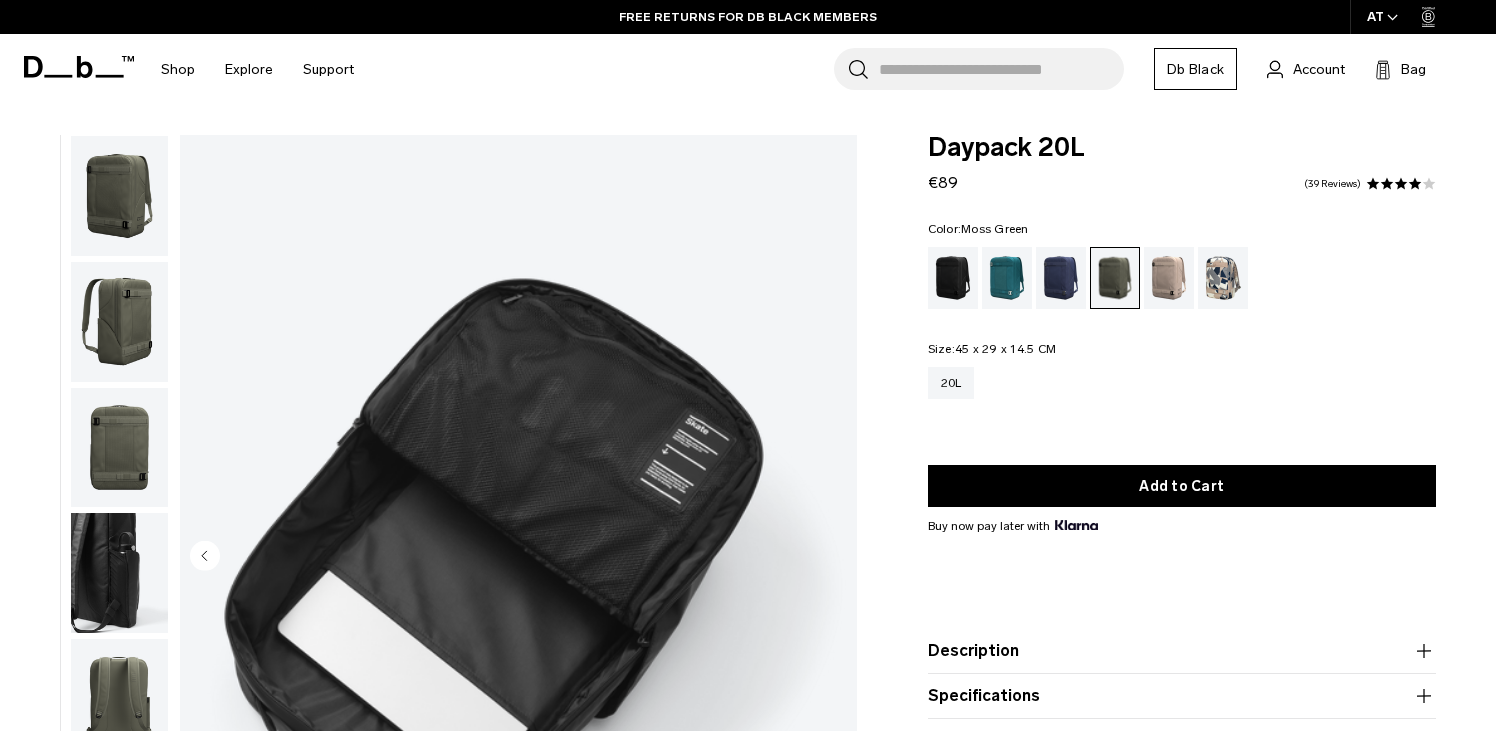 scroll, scrollTop: 0, scrollLeft: 0, axis: both 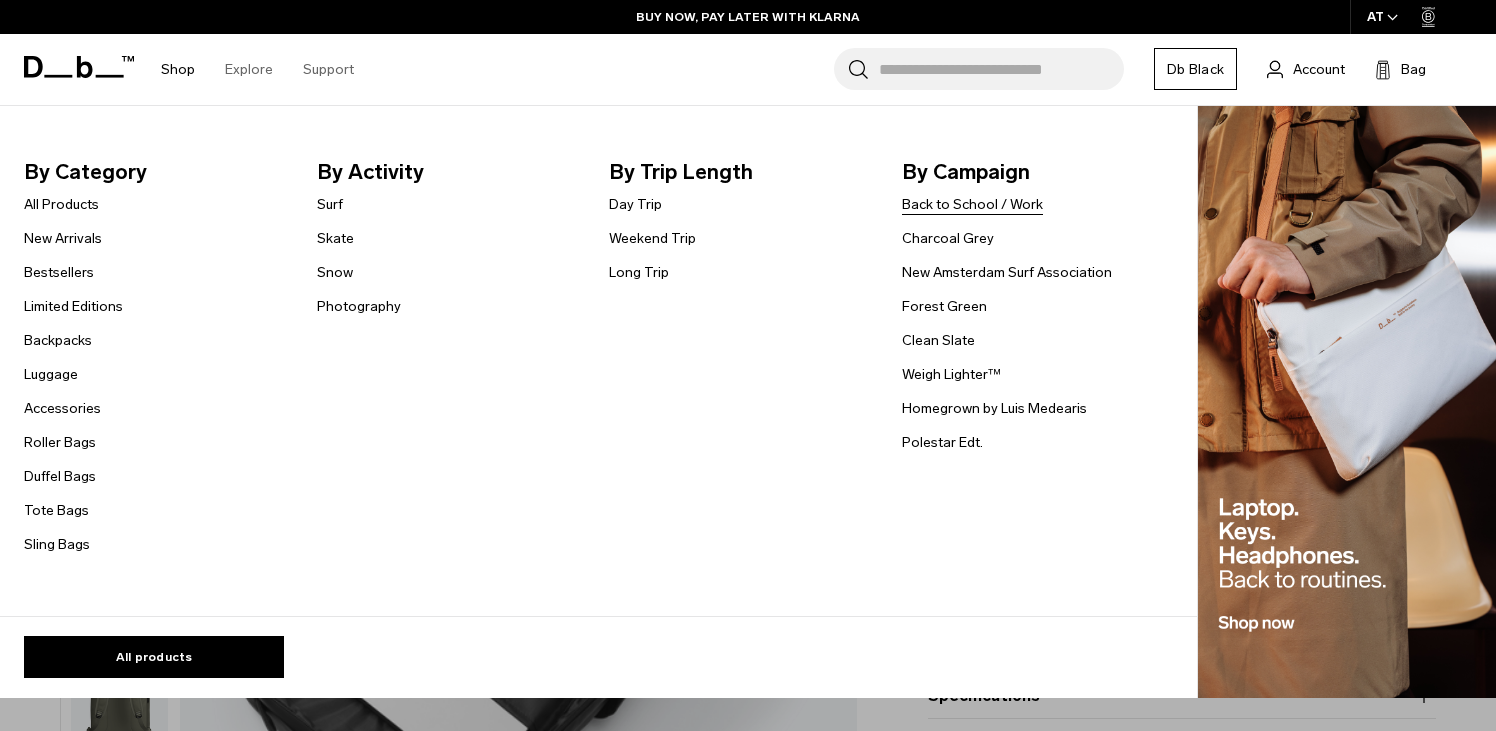 click on "Back to School / Work" at bounding box center (972, 204) 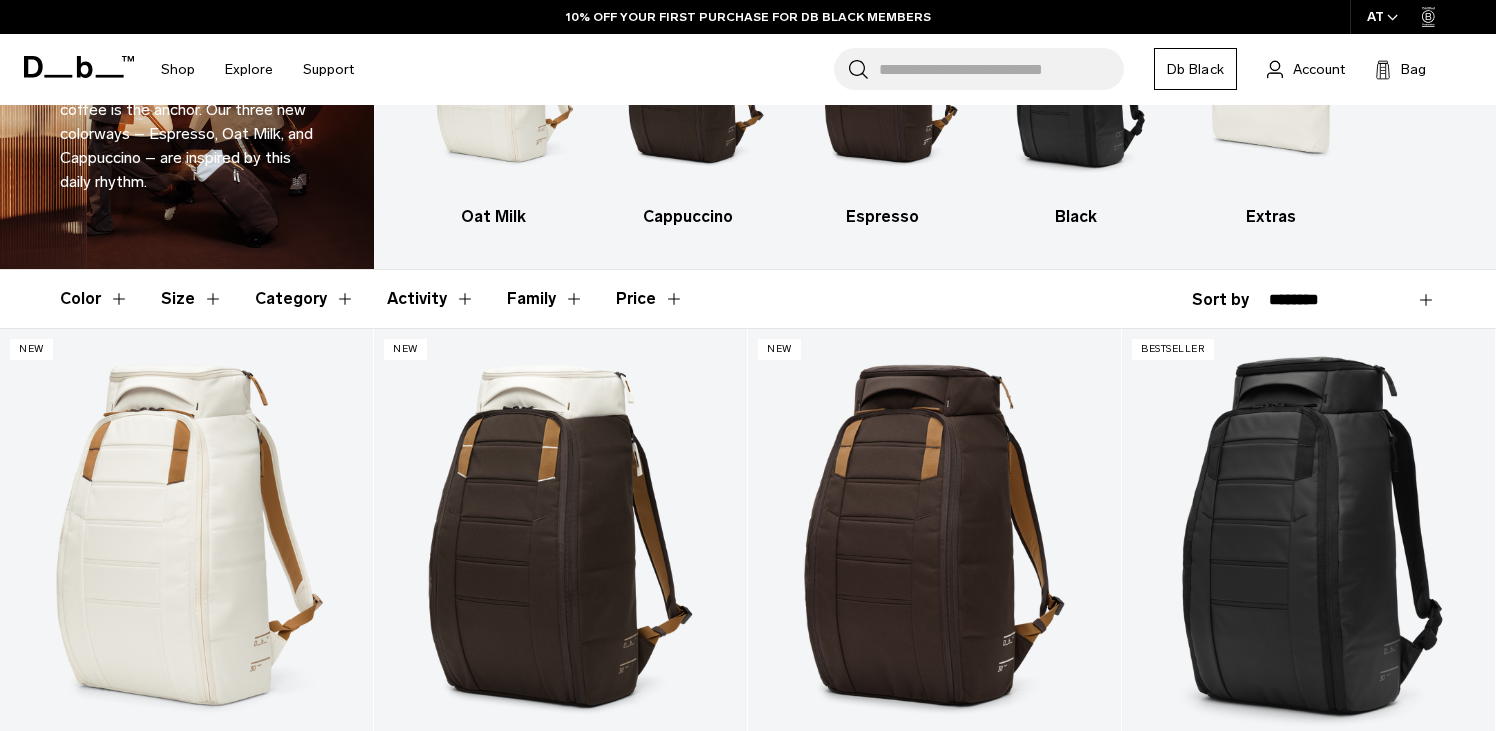 scroll, scrollTop: 1111, scrollLeft: 0, axis: vertical 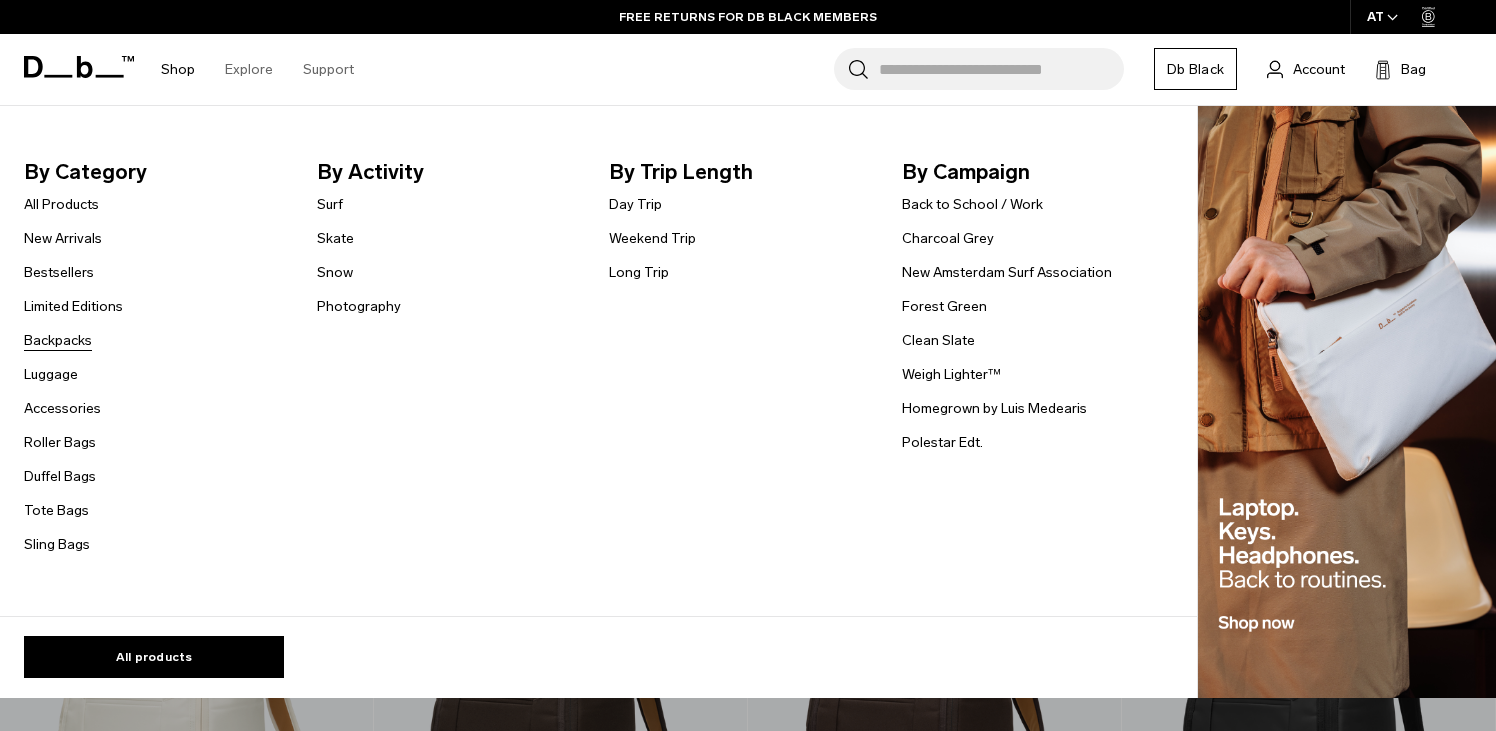 click on "Backpacks" at bounding box center (58, 340) 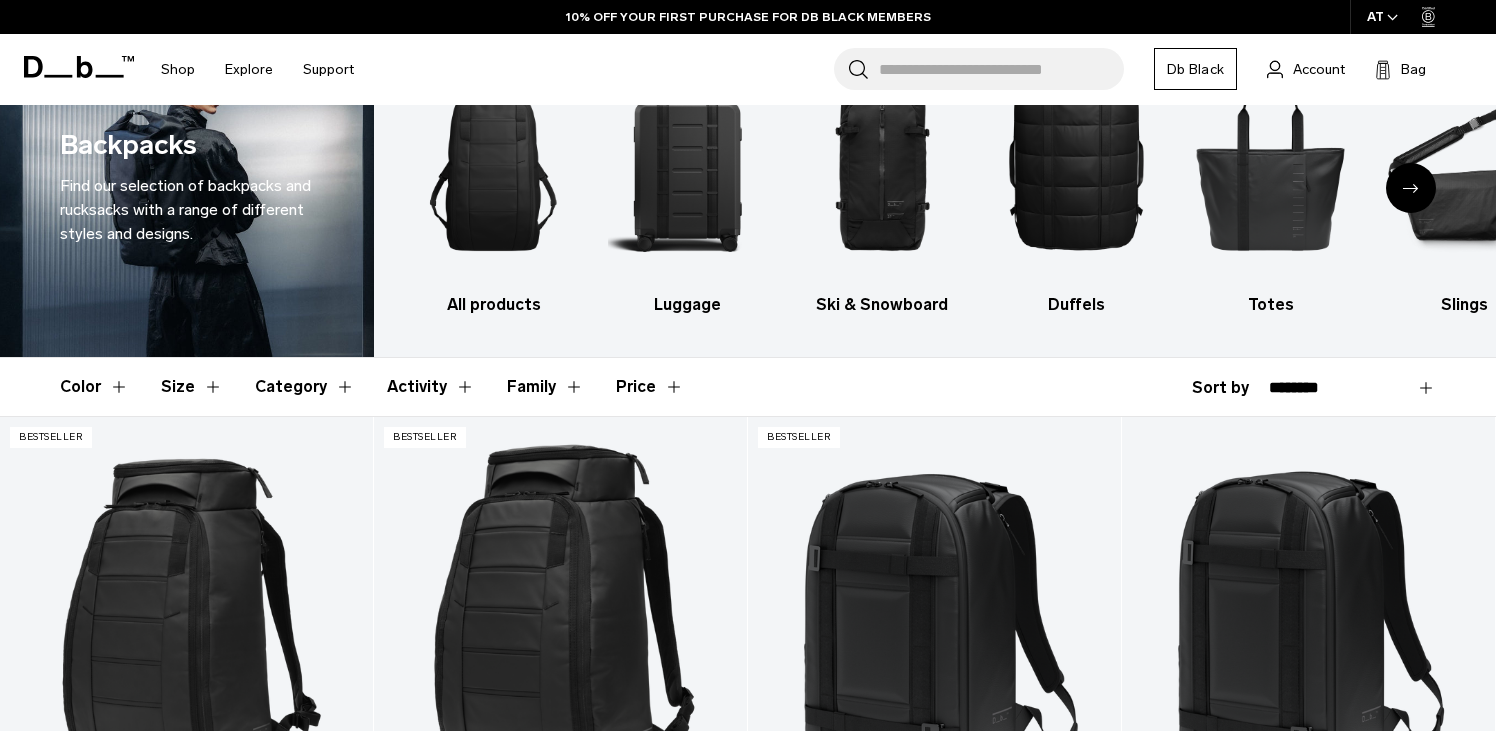 scroll, scrollTop: 91, scrollLeft: 0, axis: vertical 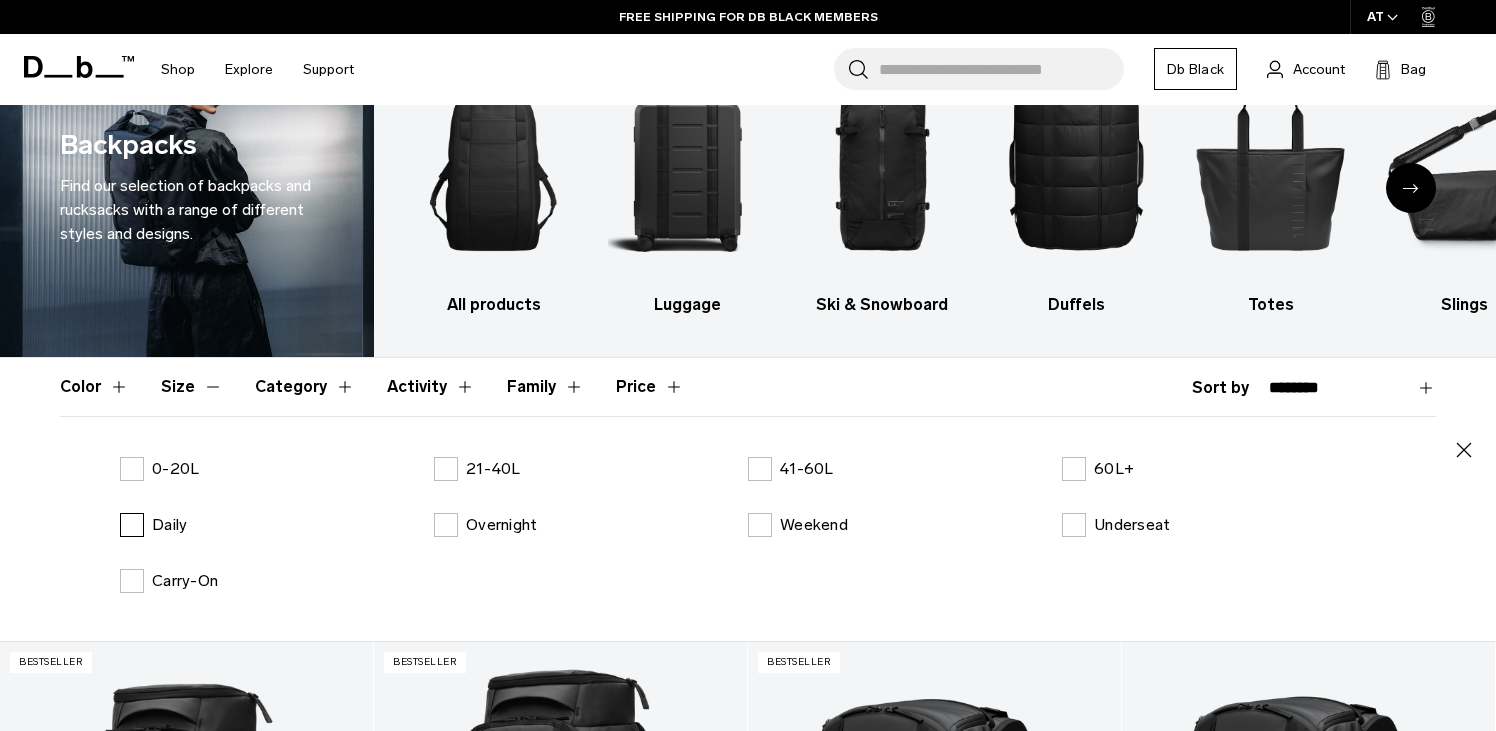 click on "Daily" at bounding box center (153, 525) 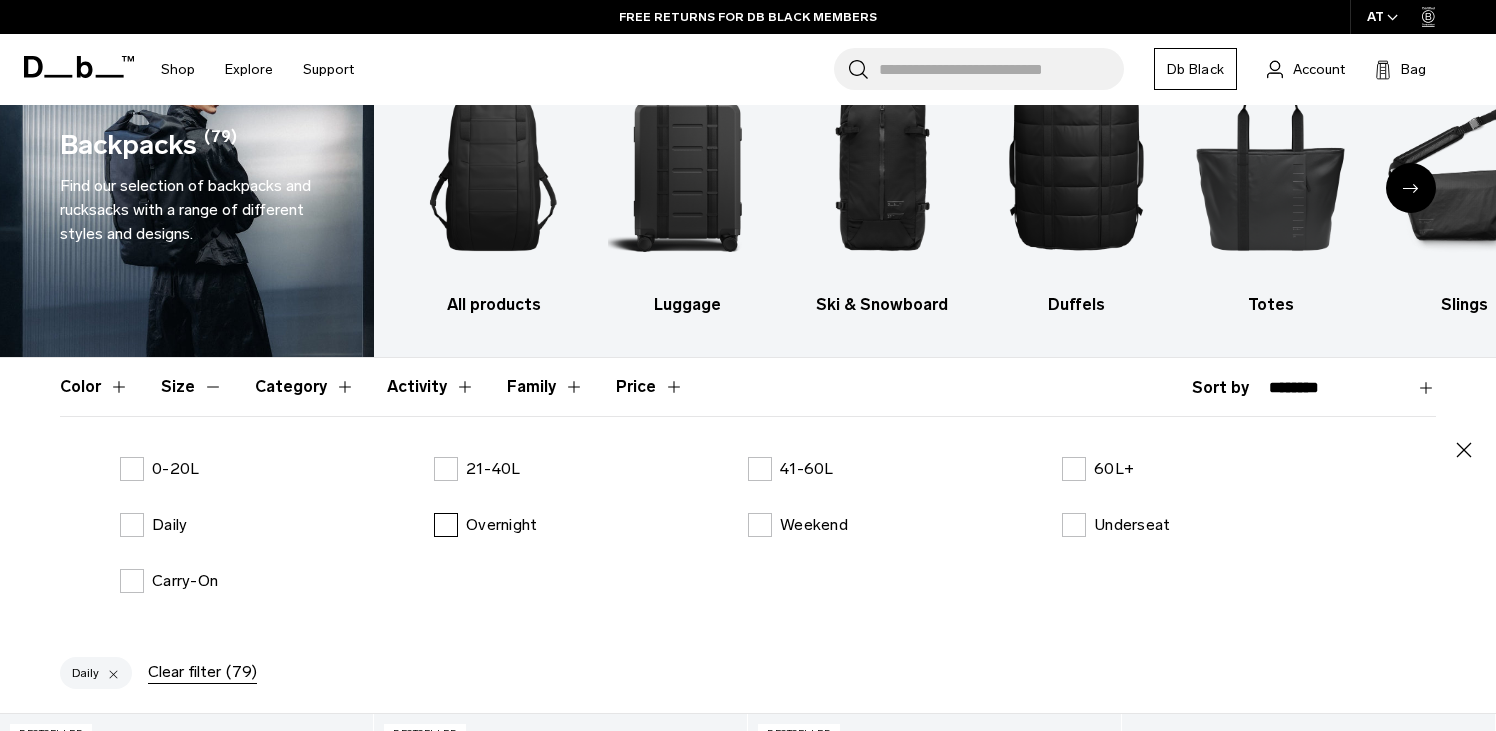 click on "Overnight" at bounding box center [485, 525] 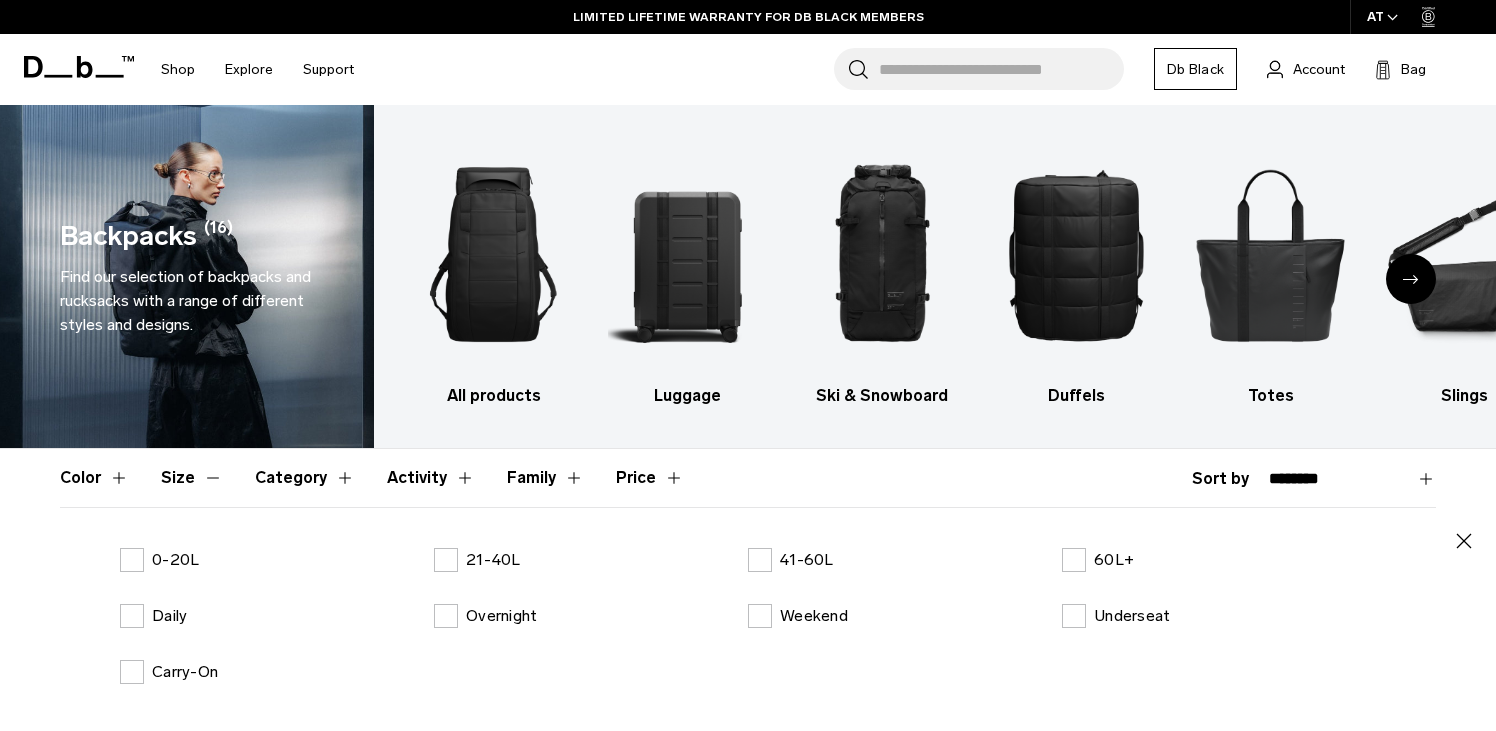 scroll, scrollTop: 0, scrollLeft: 0, axis: both 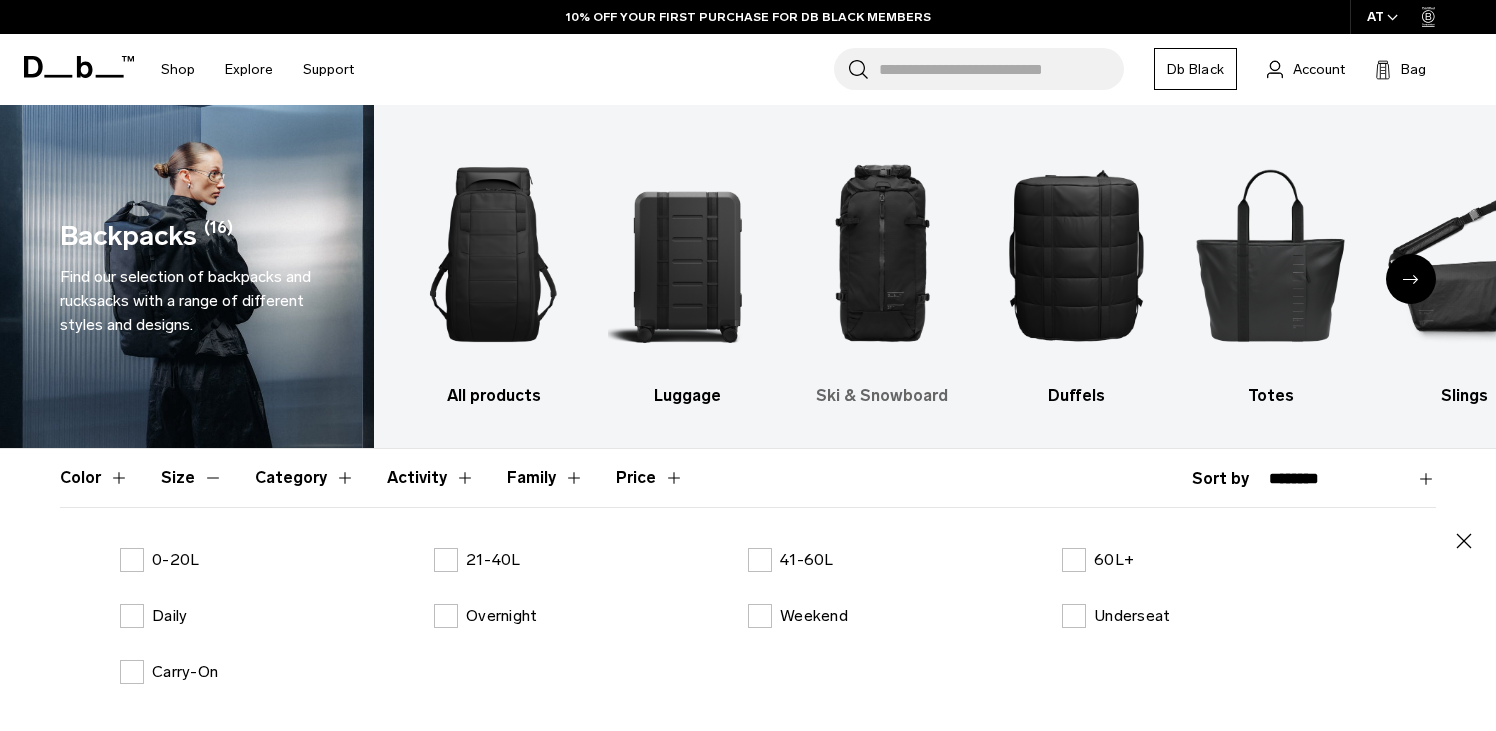 click at bounding box center [882, 254] 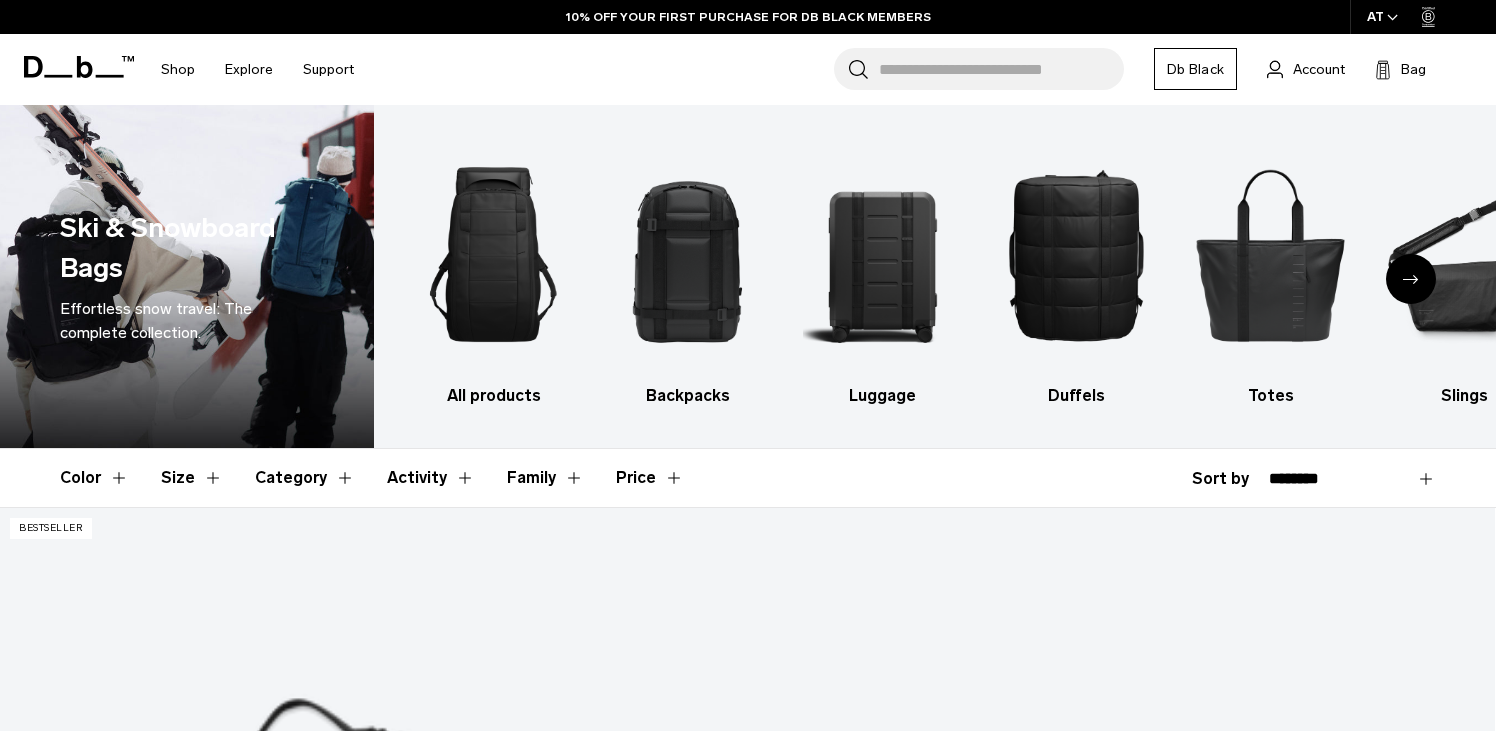 scroll, scrollTop: 0, scrollLeft: 0, axis: both 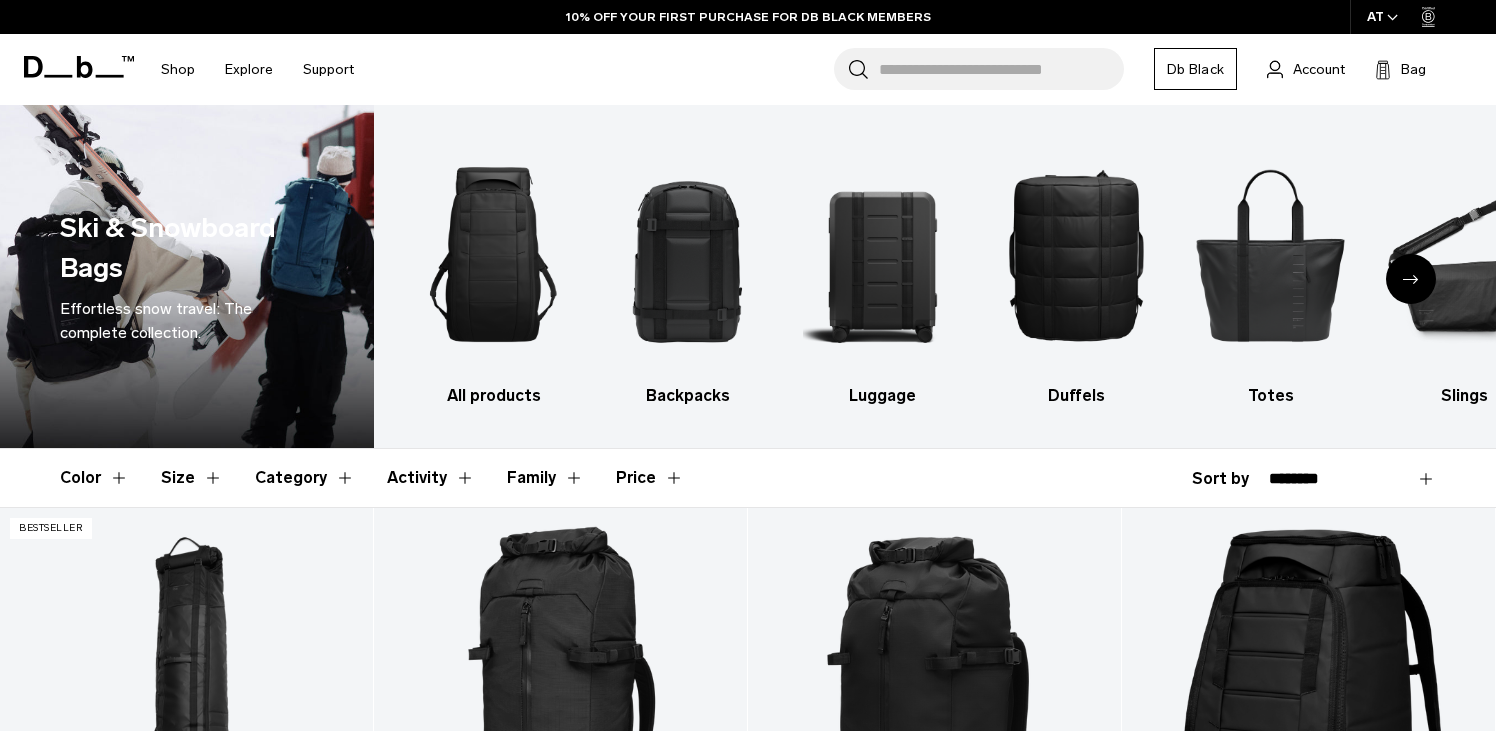 click on "Category" at bounding box center [305, 478] 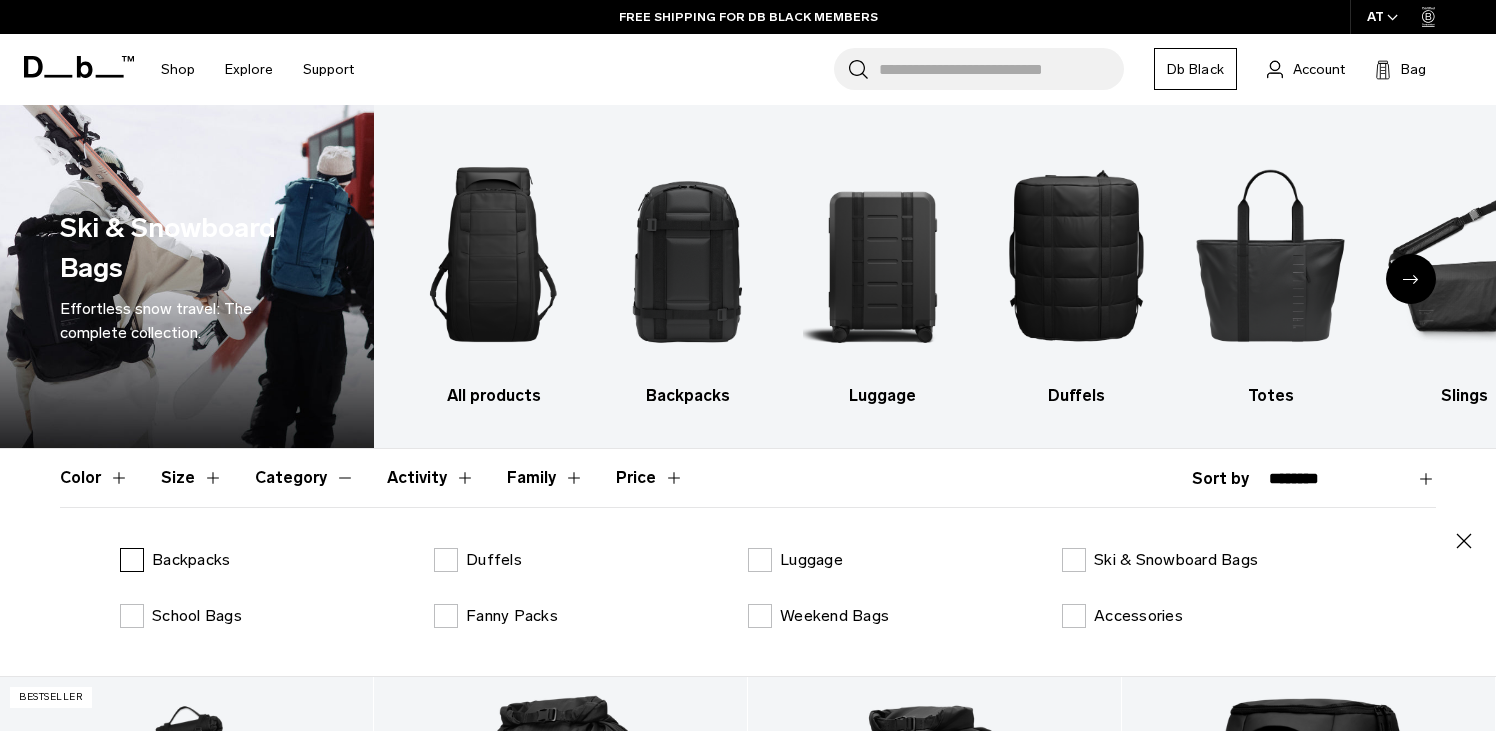 click on "Backpacks" at bounding box center [175, 560] 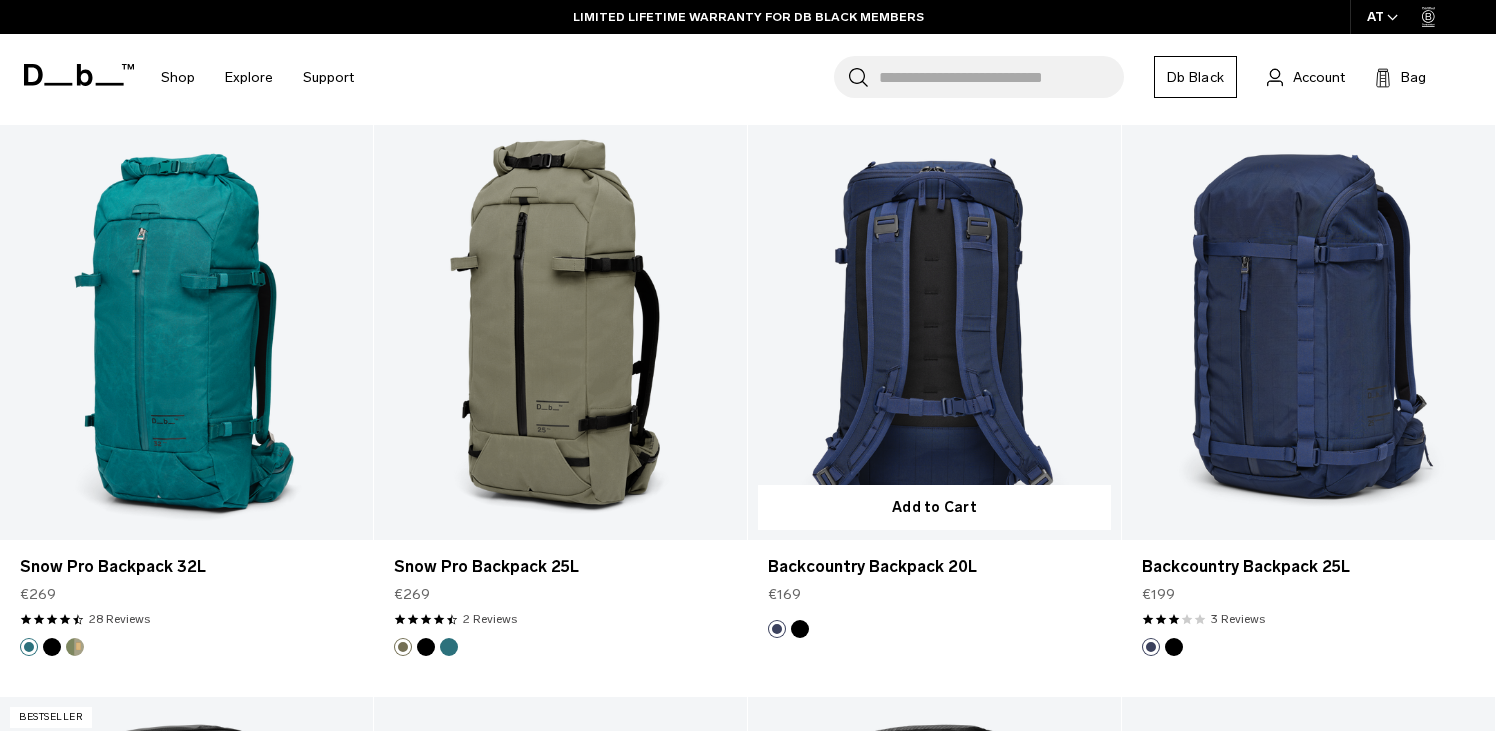 scroll, scrollTop: 1778, scrollLeft: 0, axis: vertical 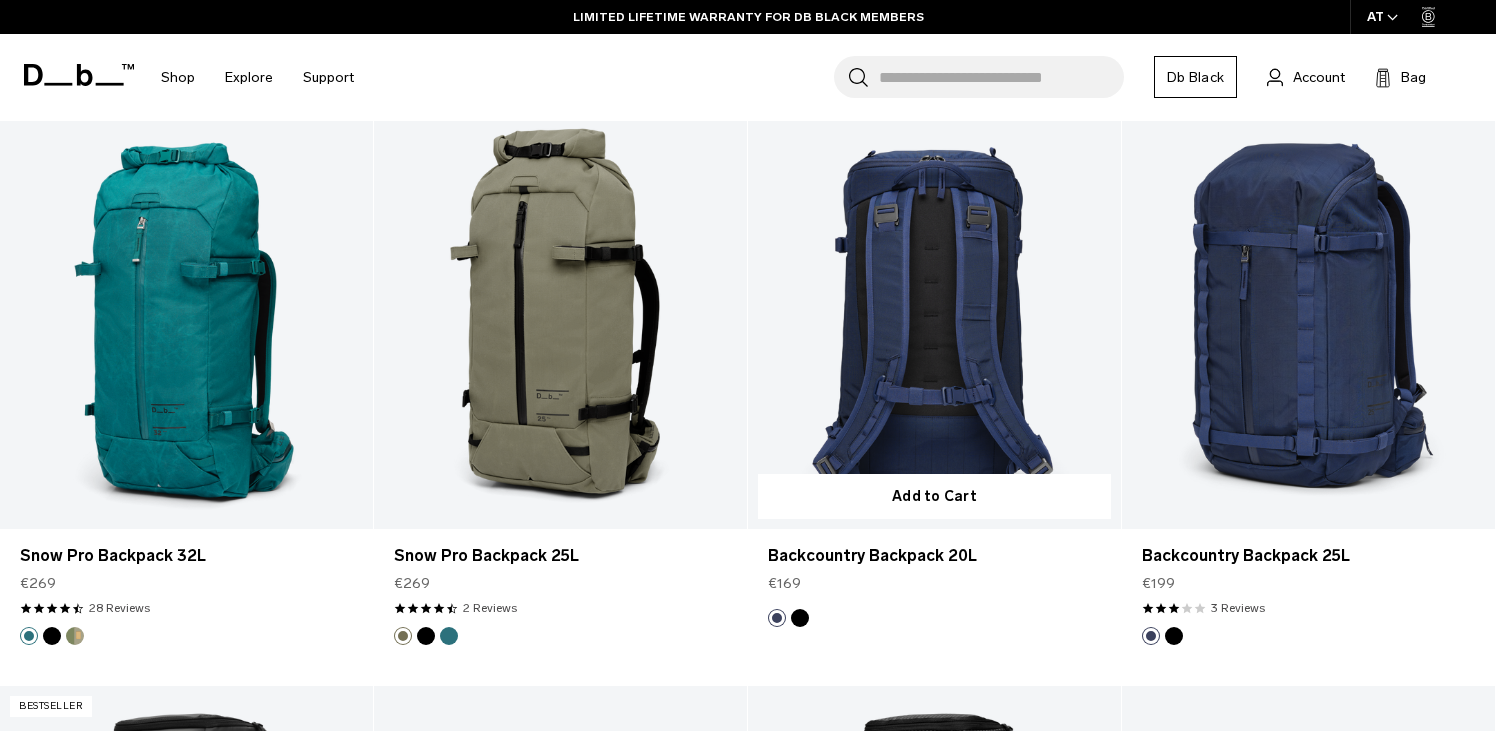 click at bounding box center [934, 321] 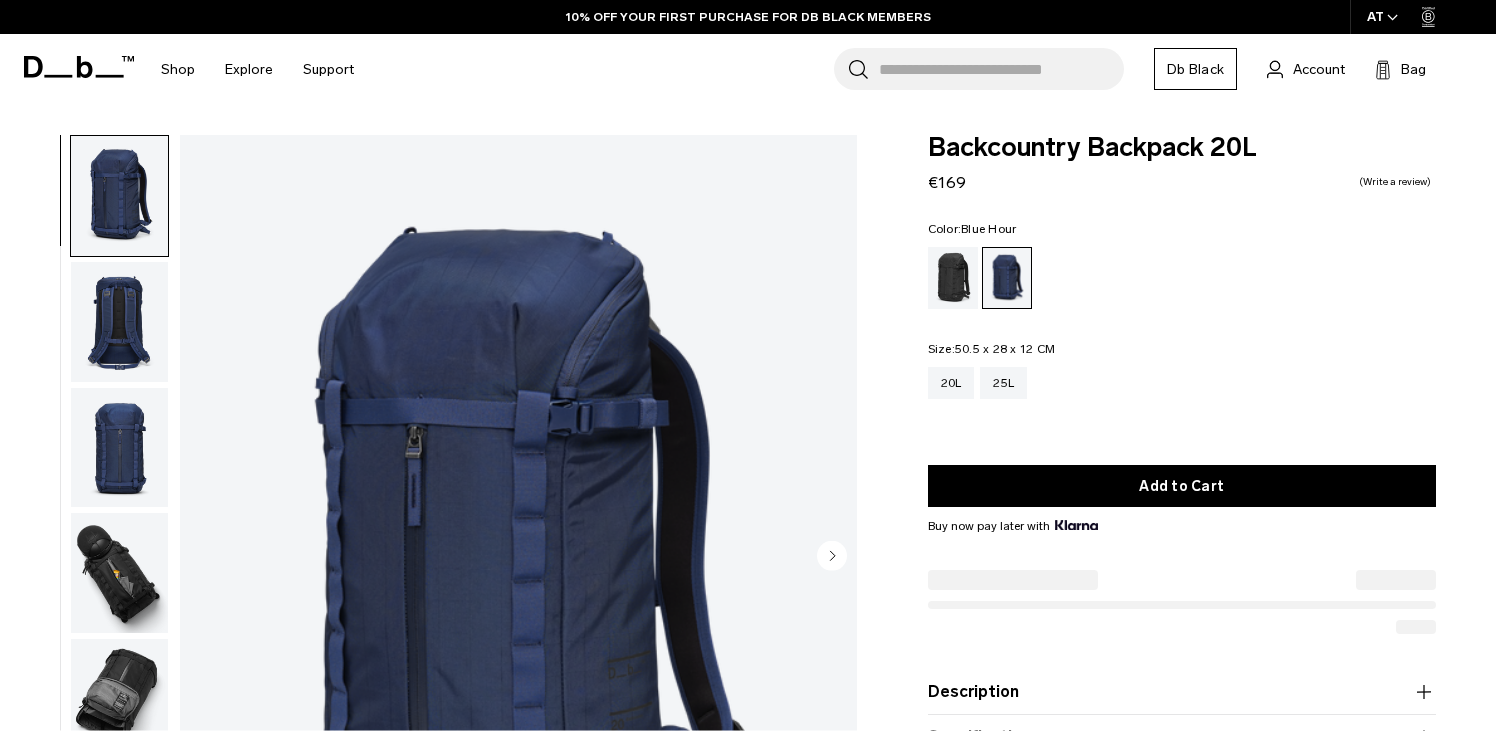 scroll, scrollTop: 0, scrollLeft: 0, axis: both 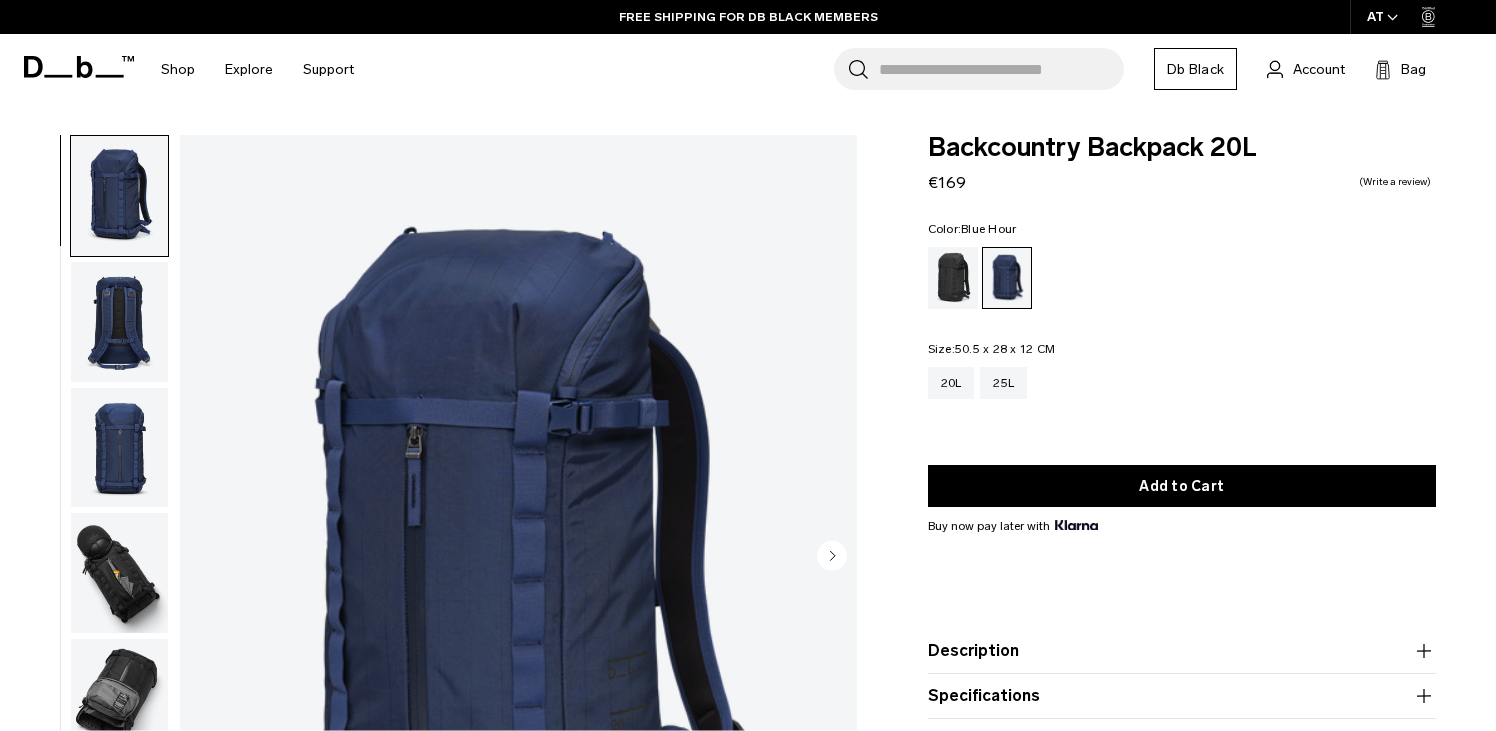 click at bounding box center [119, 322] 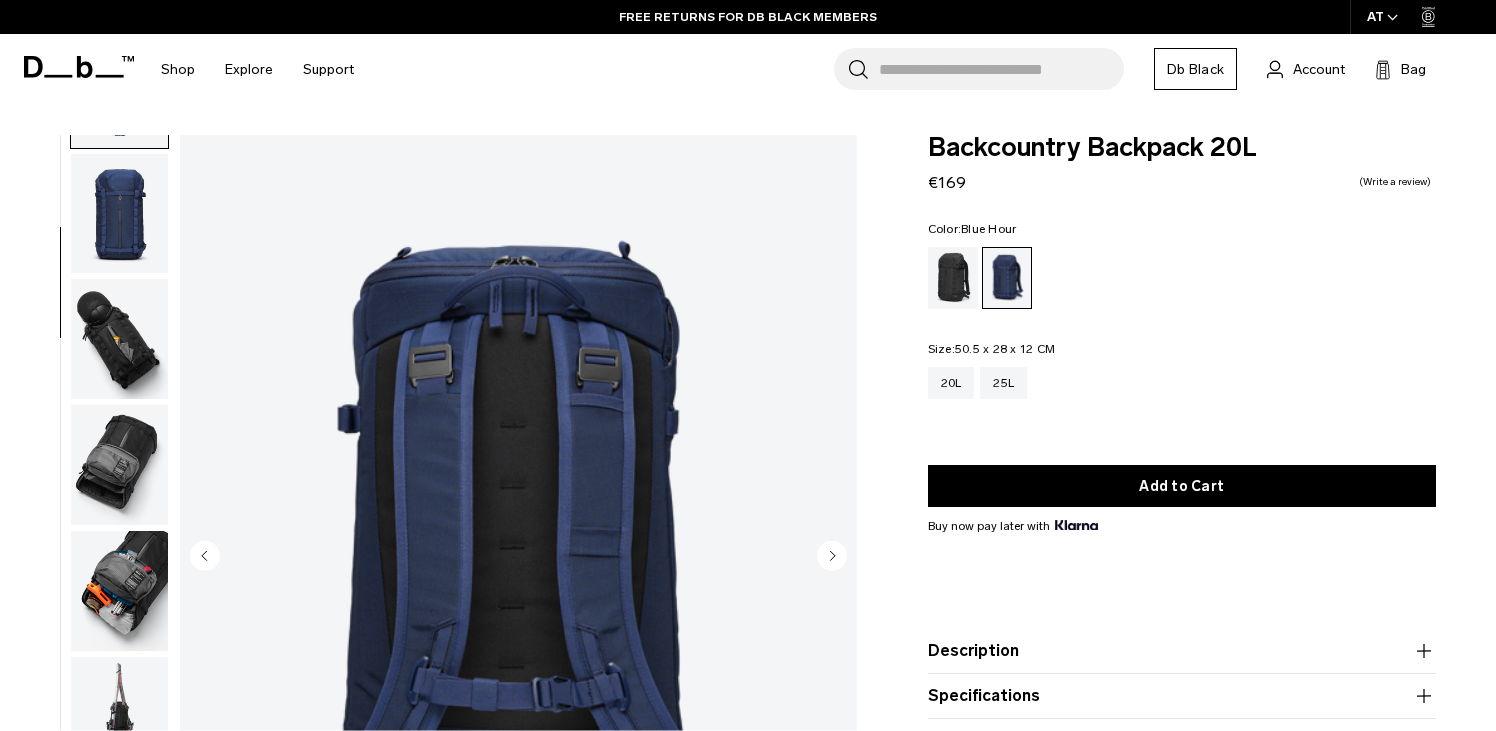 click at bounding box center (119, 339) 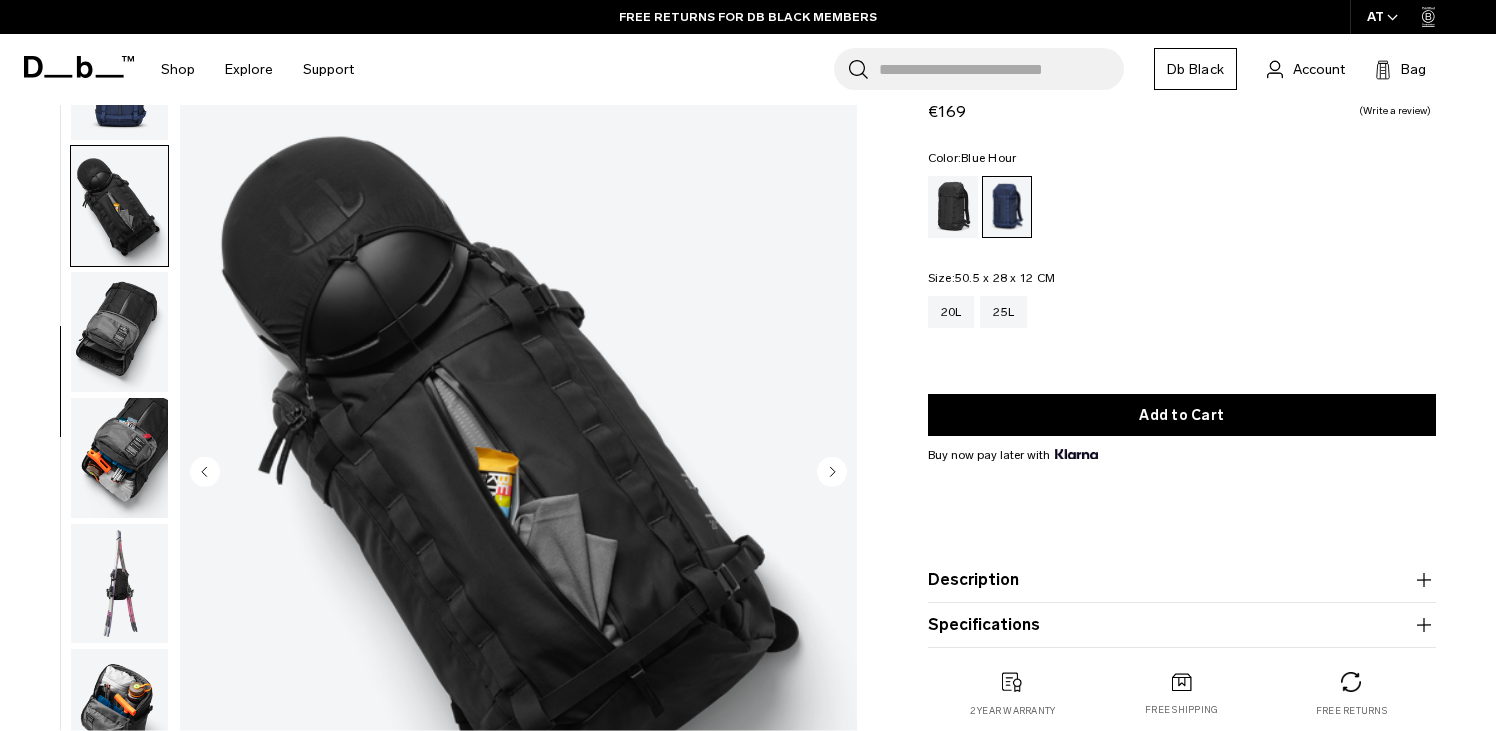 scroll, scrollTop: 88, scrollLeft: 0, axis: vertical 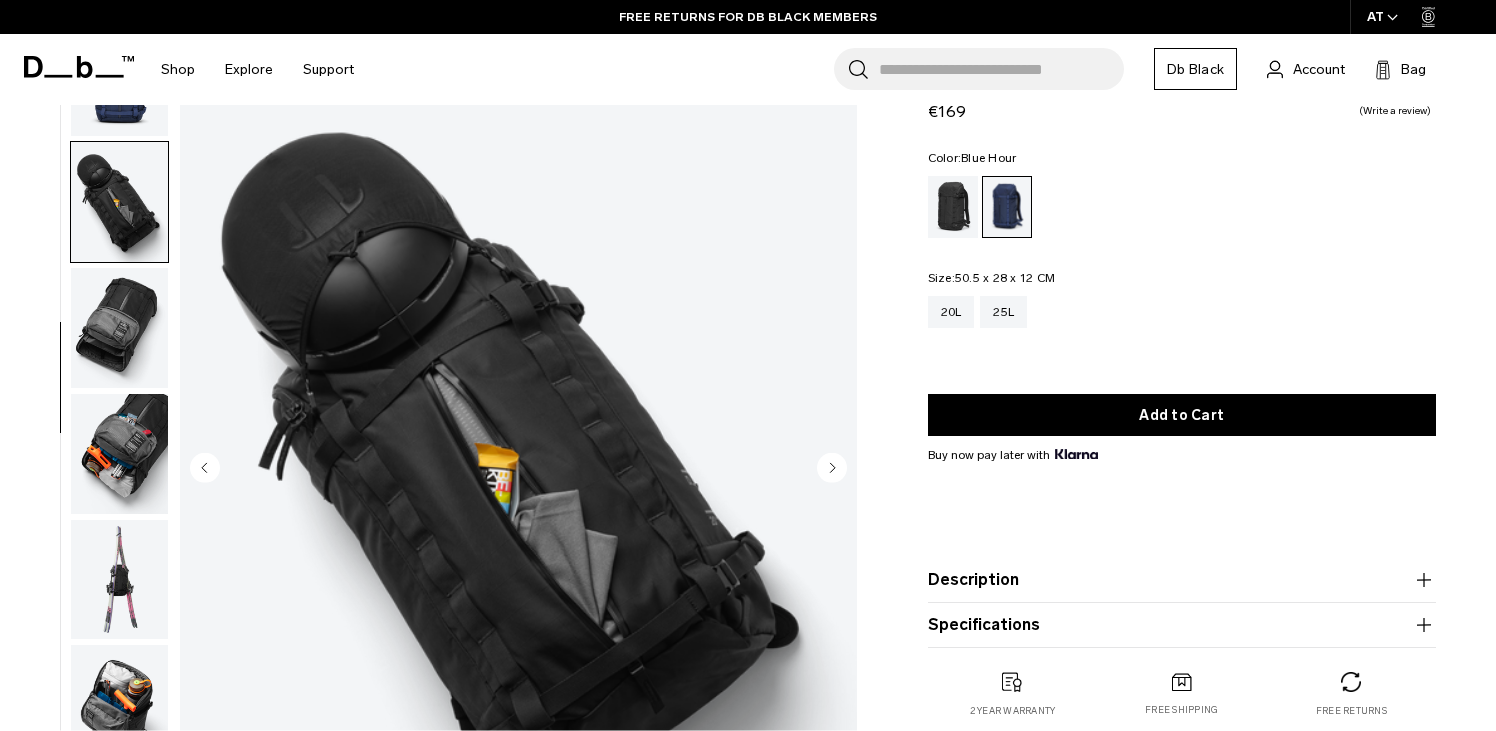 click at bounding box center (119, 328) 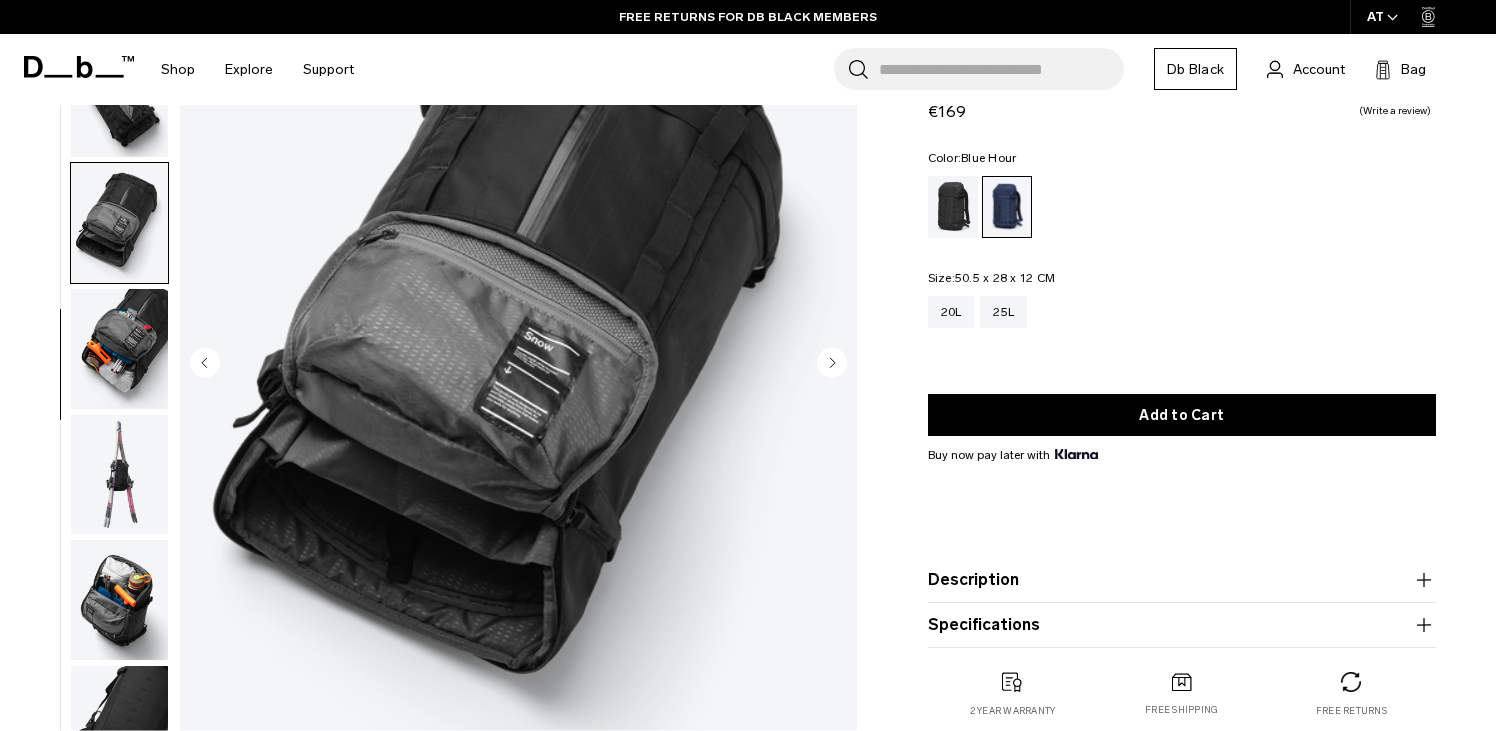 scroll, scrollTop: 217, scrollLeft: 0, axis: vertical 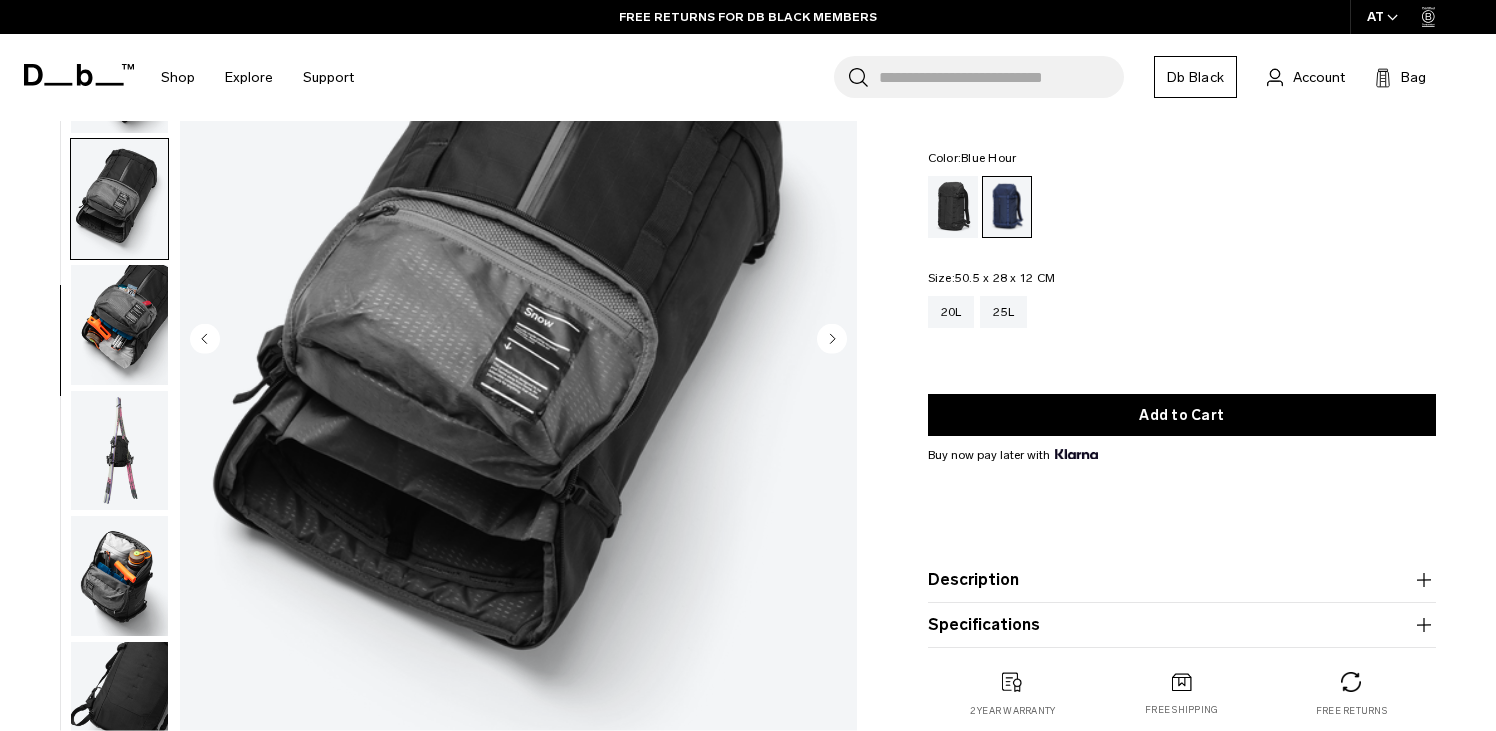 click at bounding box center (119, 325) 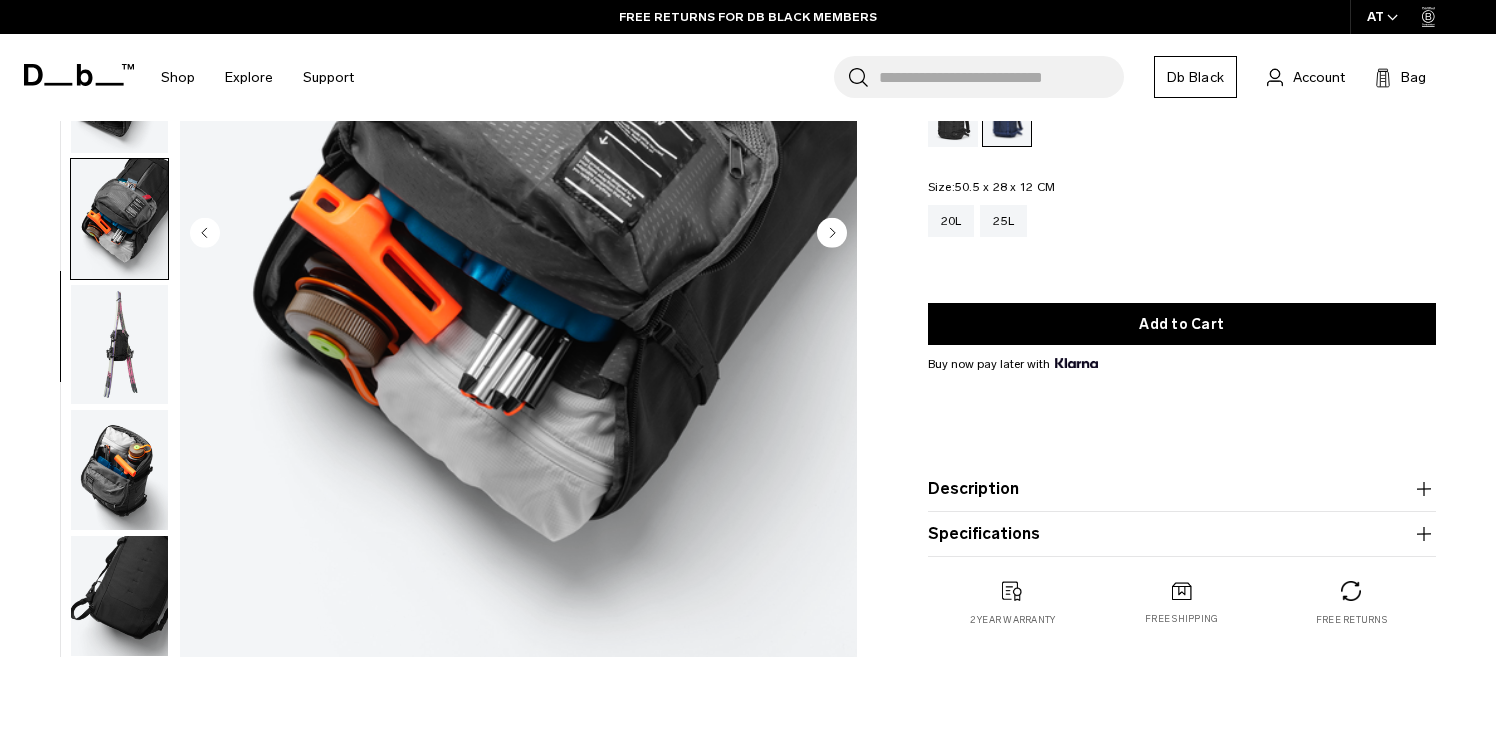 scroll, scrollTop: 334, scrollLeft: 0, axis: vertical 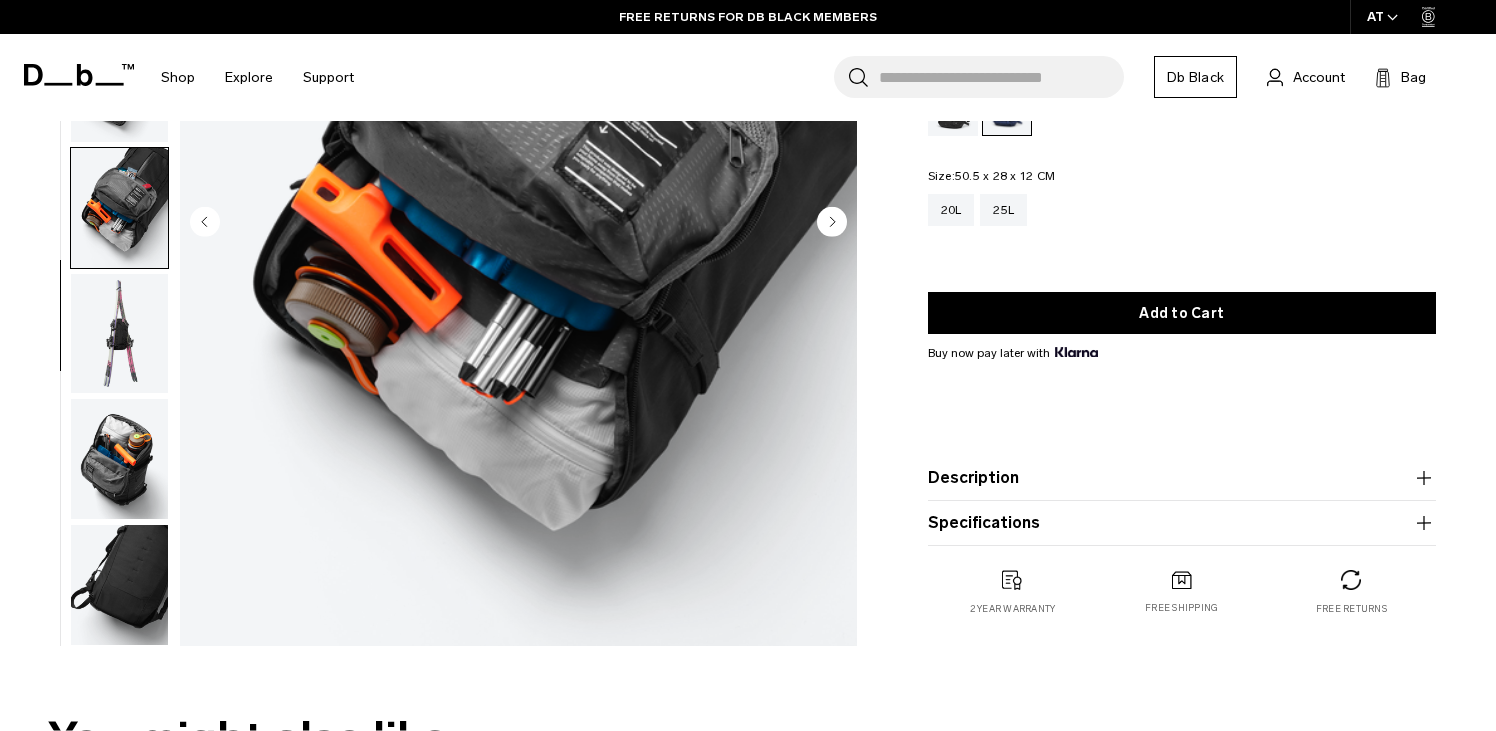 click at bounding box center [119, 334] 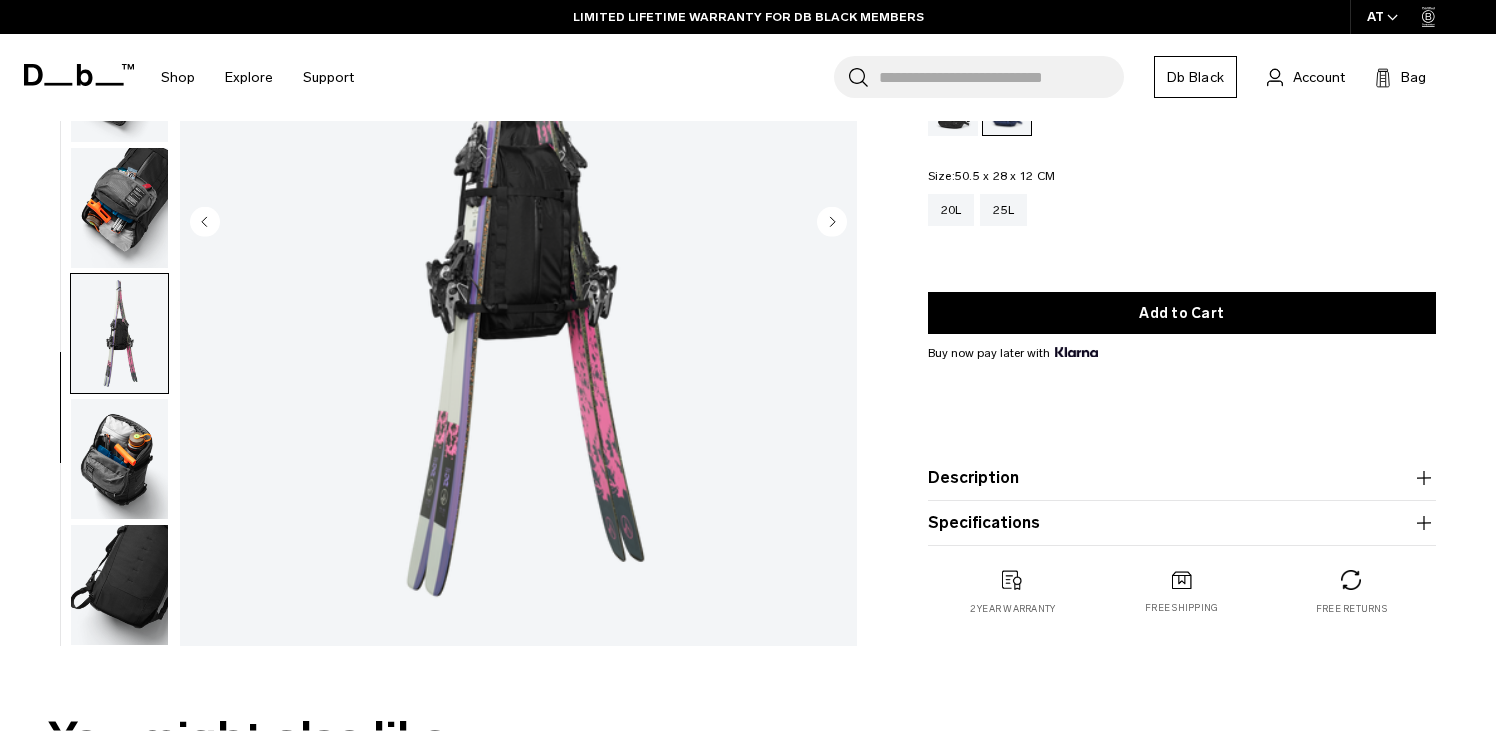 click at bounding box center [119, 459] 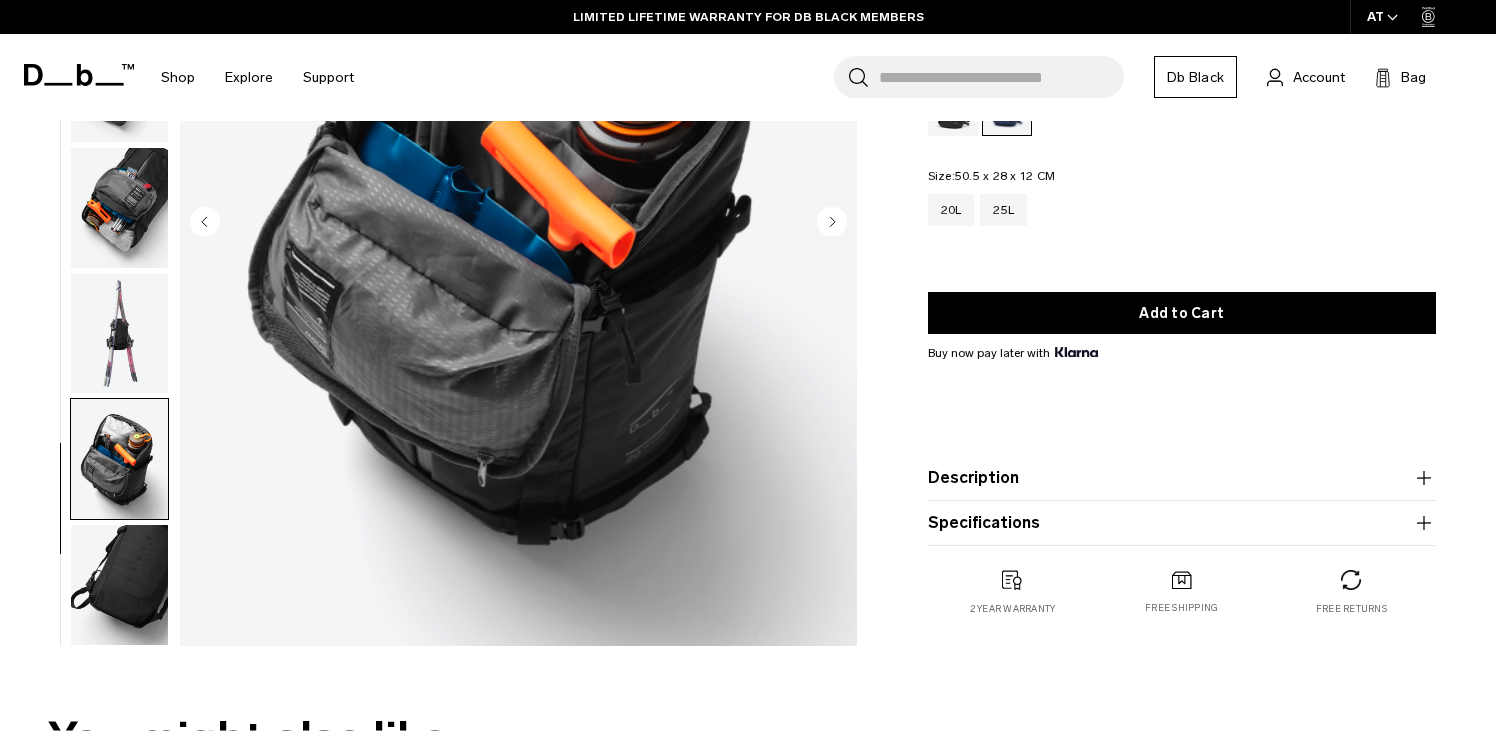 scroll, scrollTop: 291, scrollLeft: 0, axis: vertical 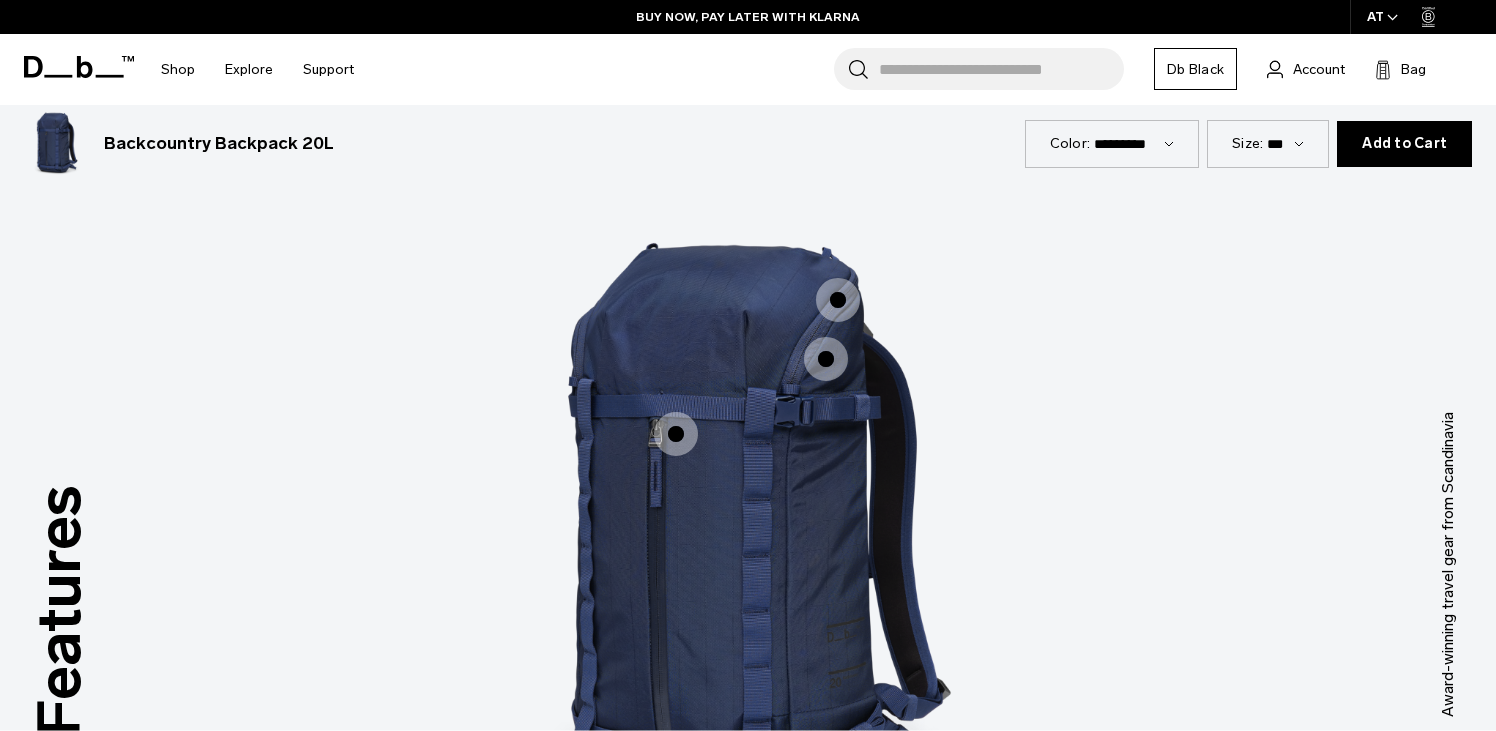 click at bounding box center [676, 434] 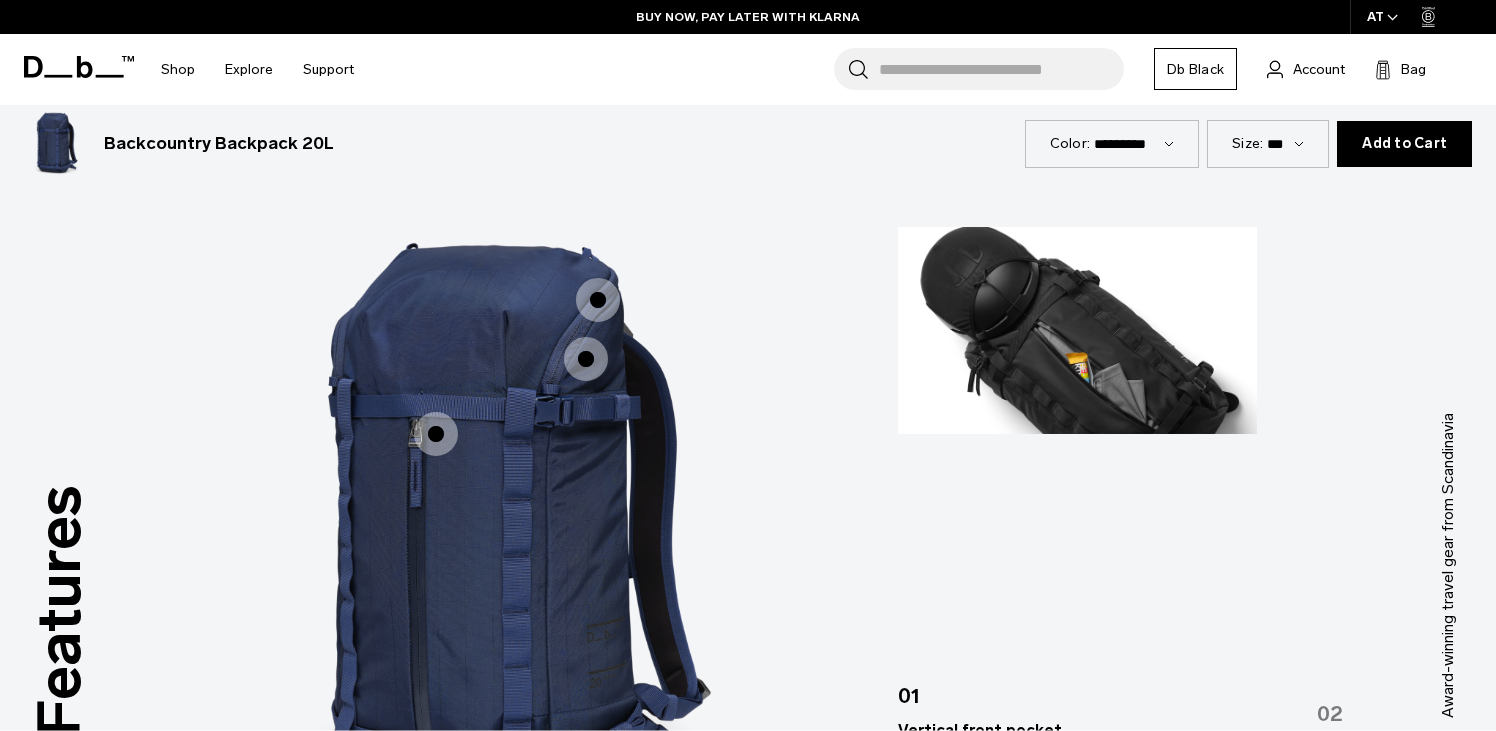 click at bounding box center (586, 359) 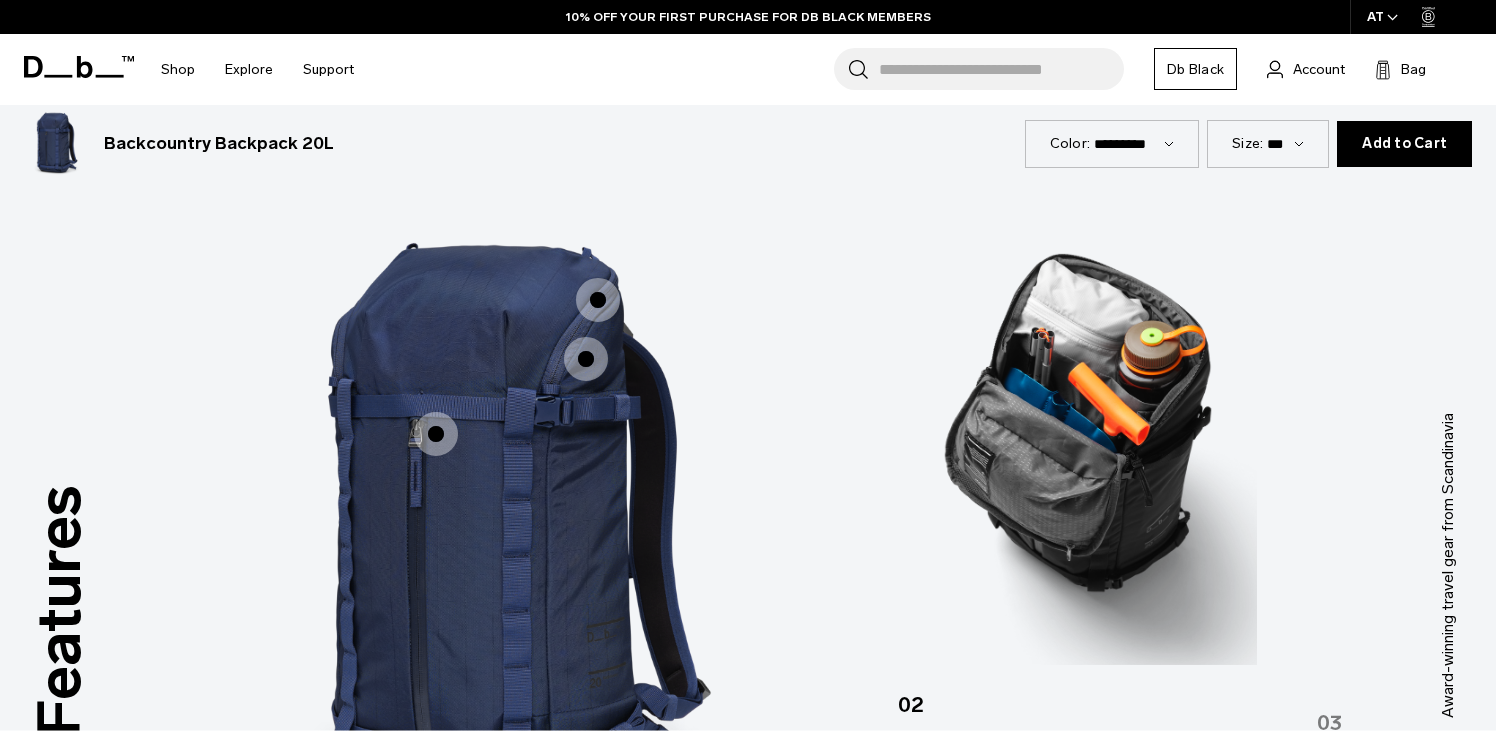 click at bounding box center (598, 300) 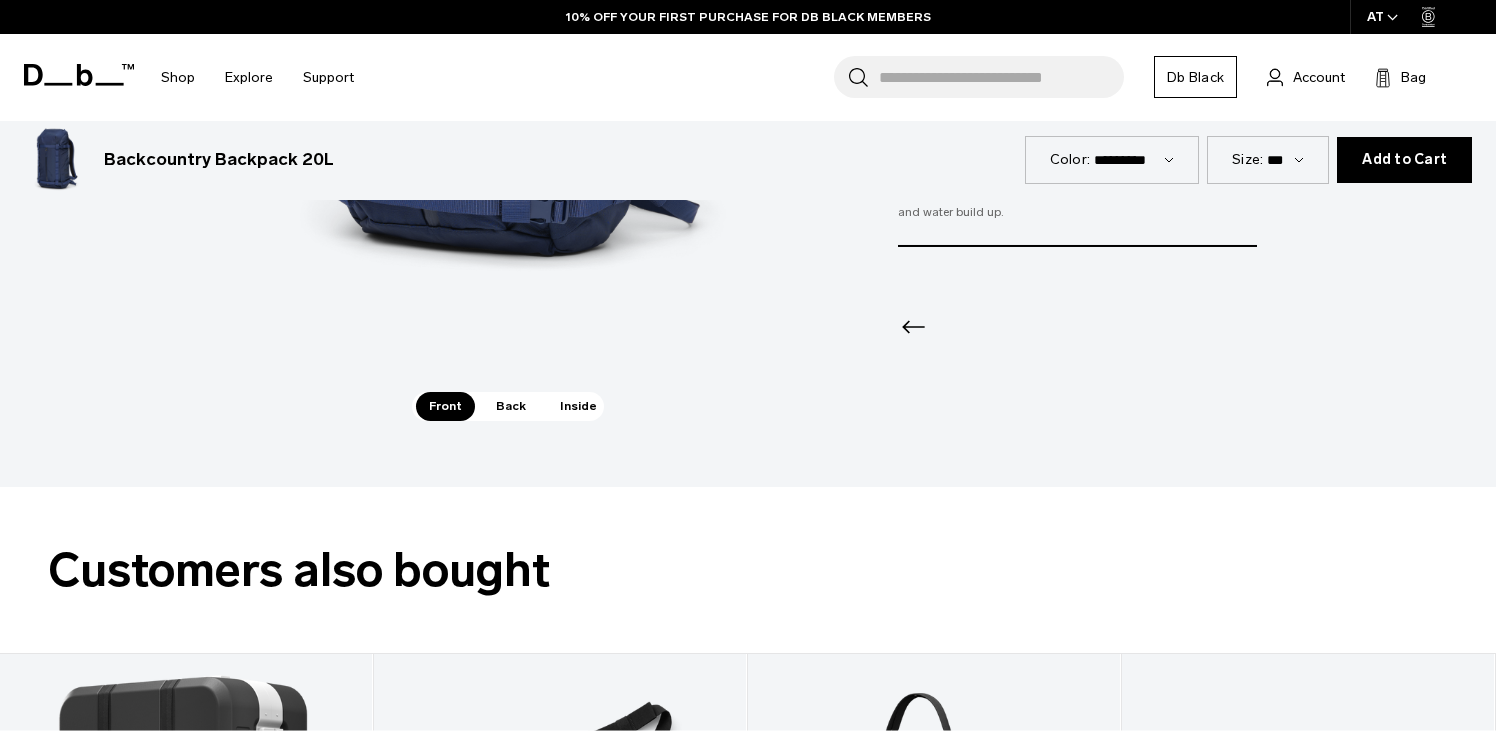 scroll, scrollTop: 2926, scrollLeft: 0, axis: vertical 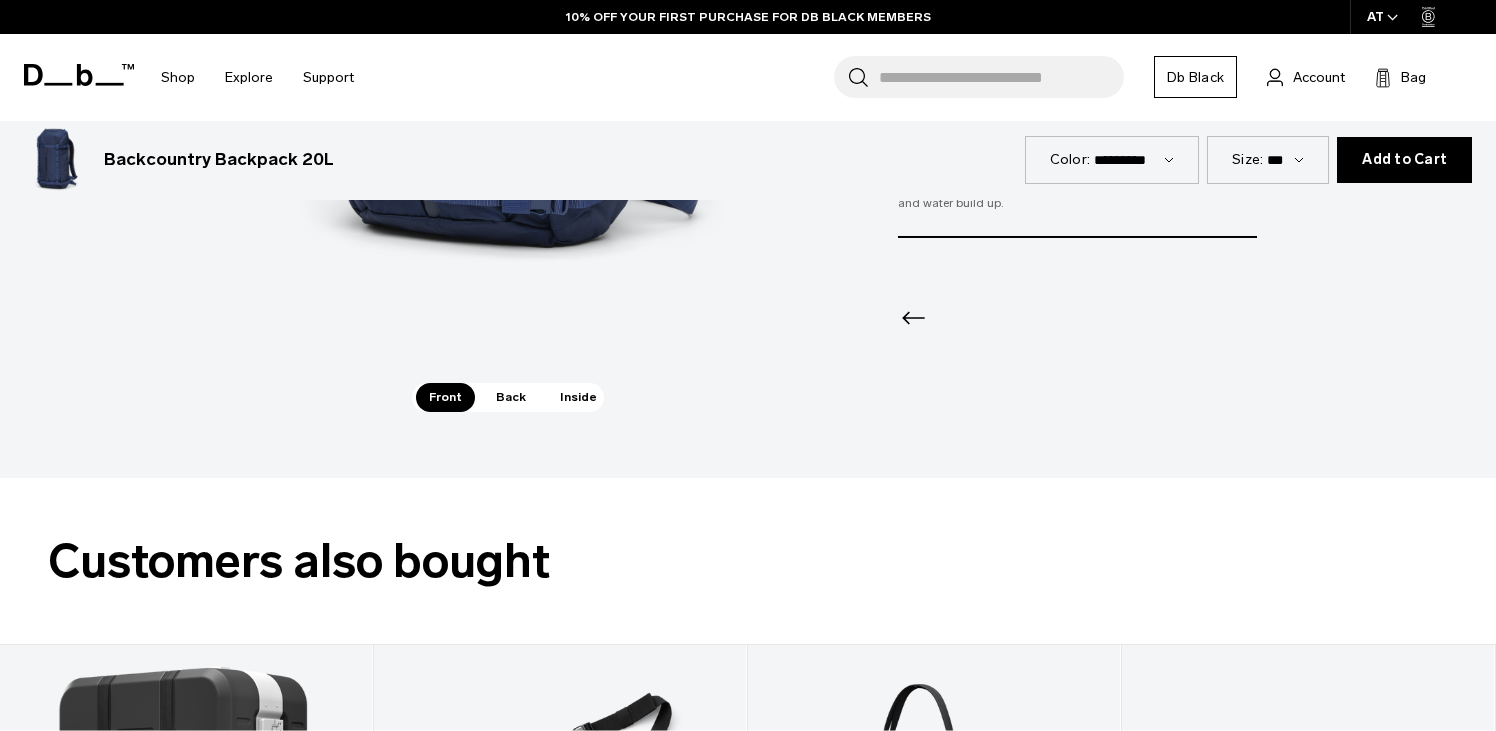 click on "Inside" at bounding box center (578, 397) 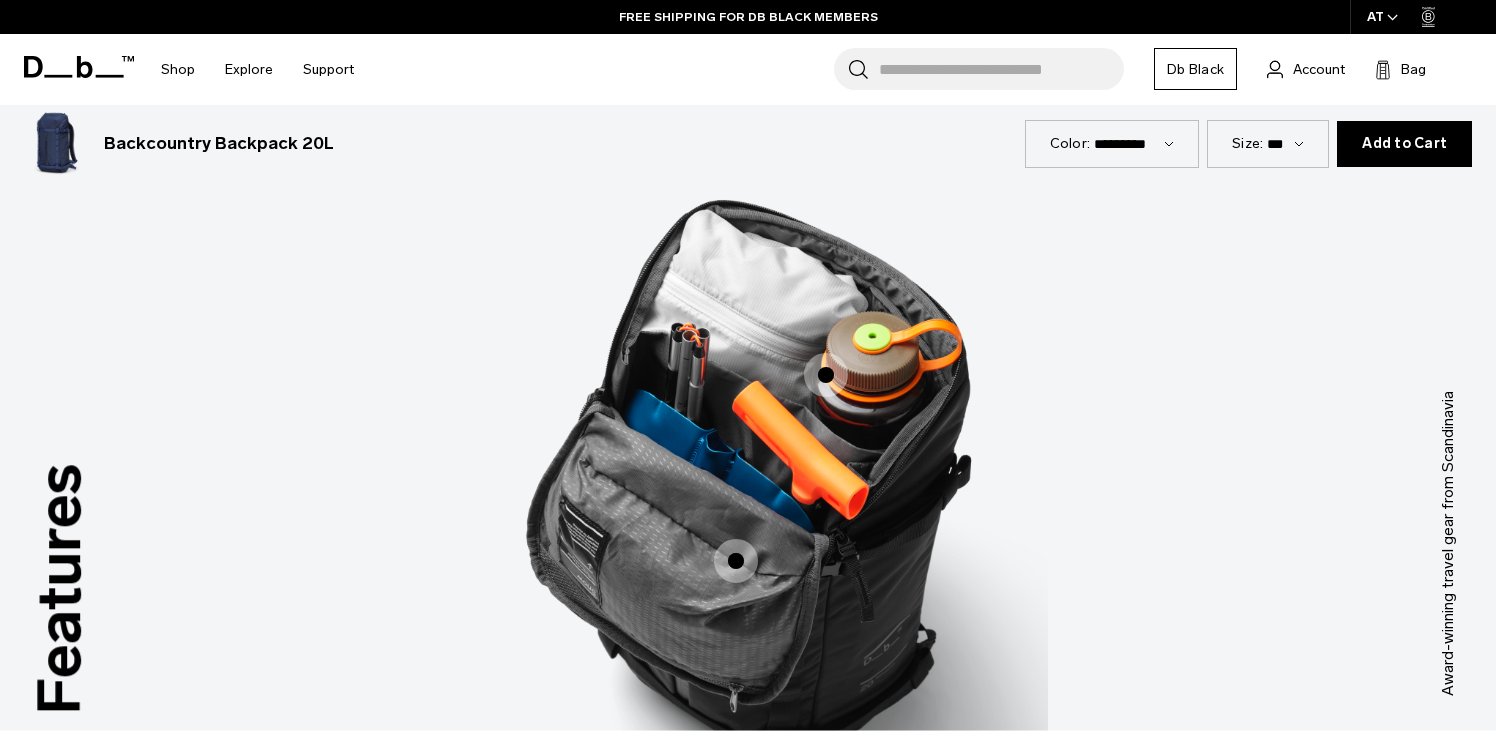scroll, scrollTop: 2319, scrollLeft: 0, axis: vertical 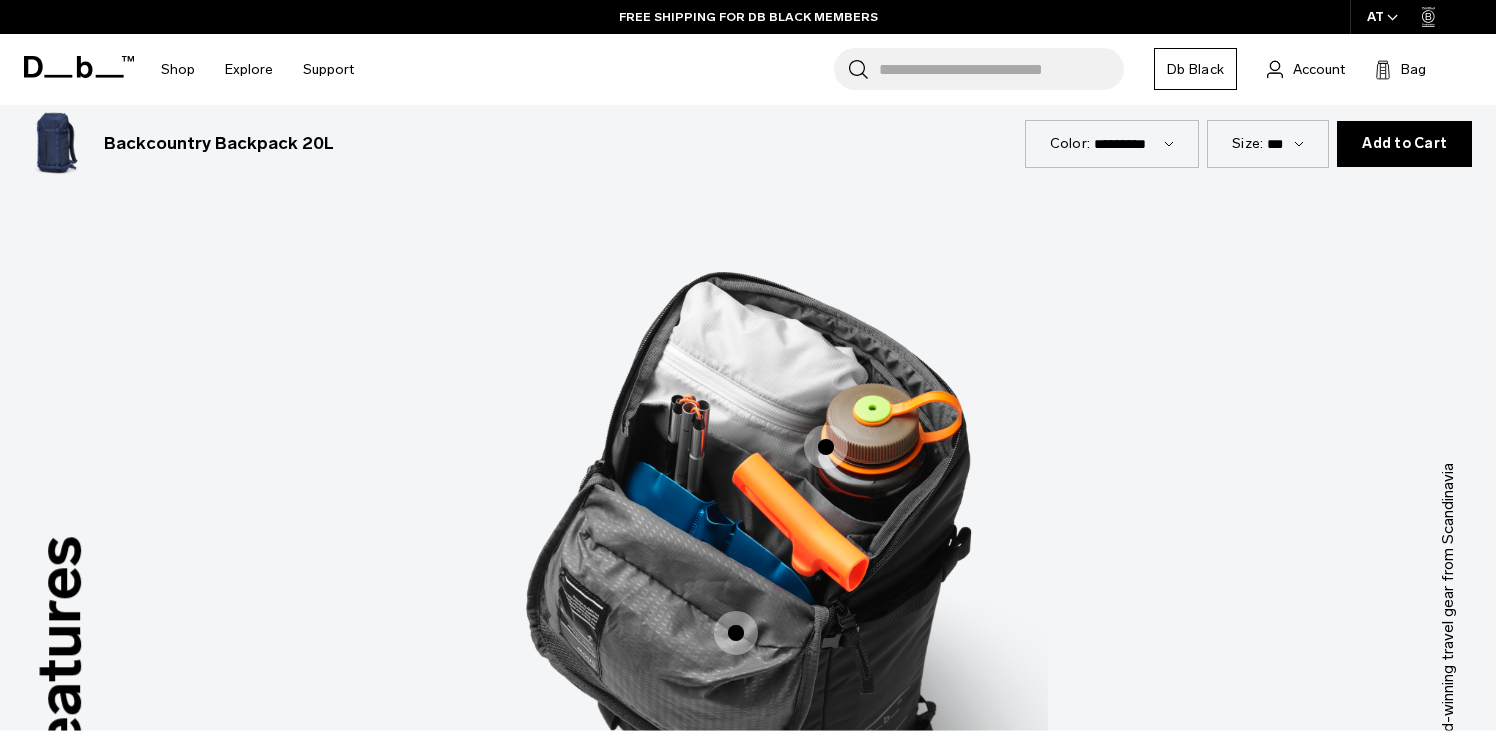 click at bounding box center (826, 447) 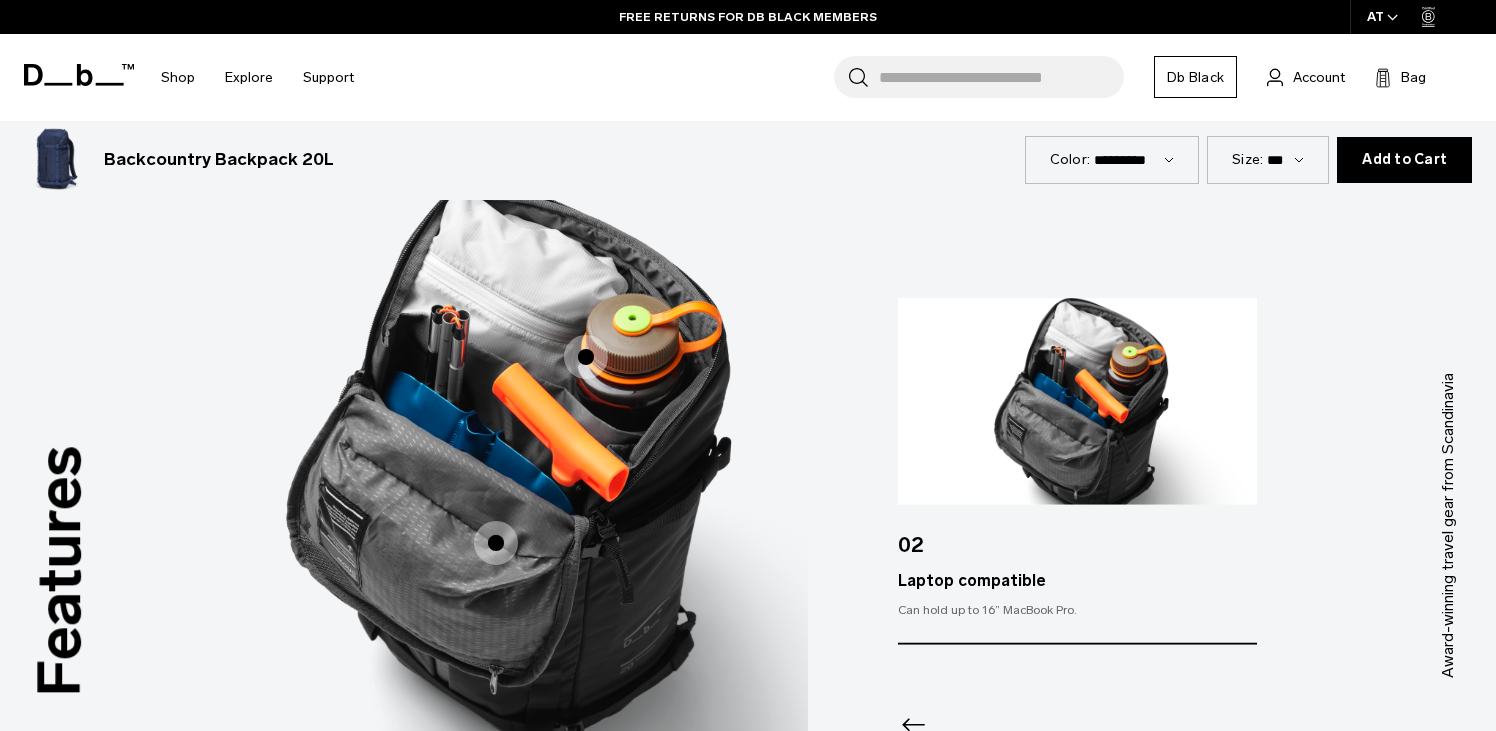 scroll, scrollTop: 2400, scrollLeft: 0, axis: vertical 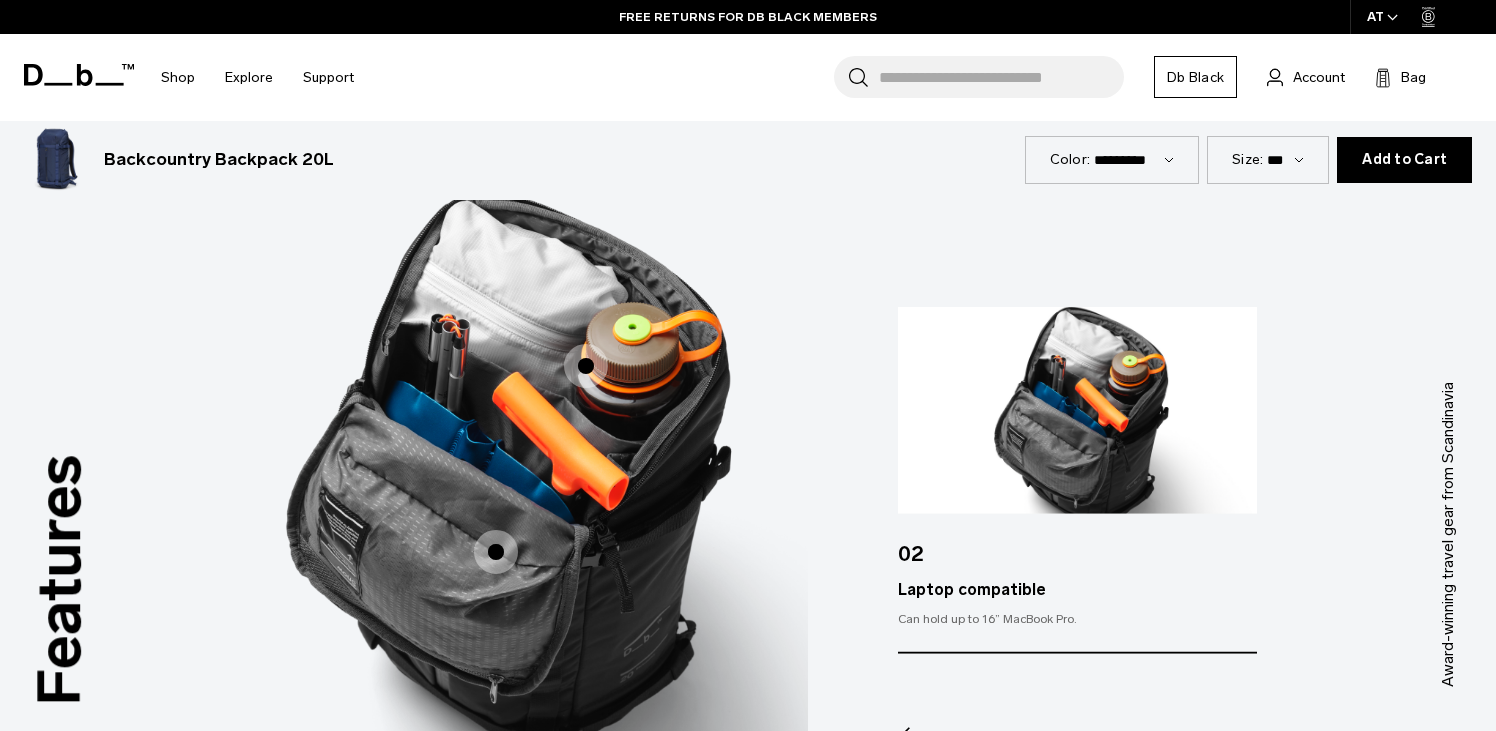 click at bounding box center (496, 552) 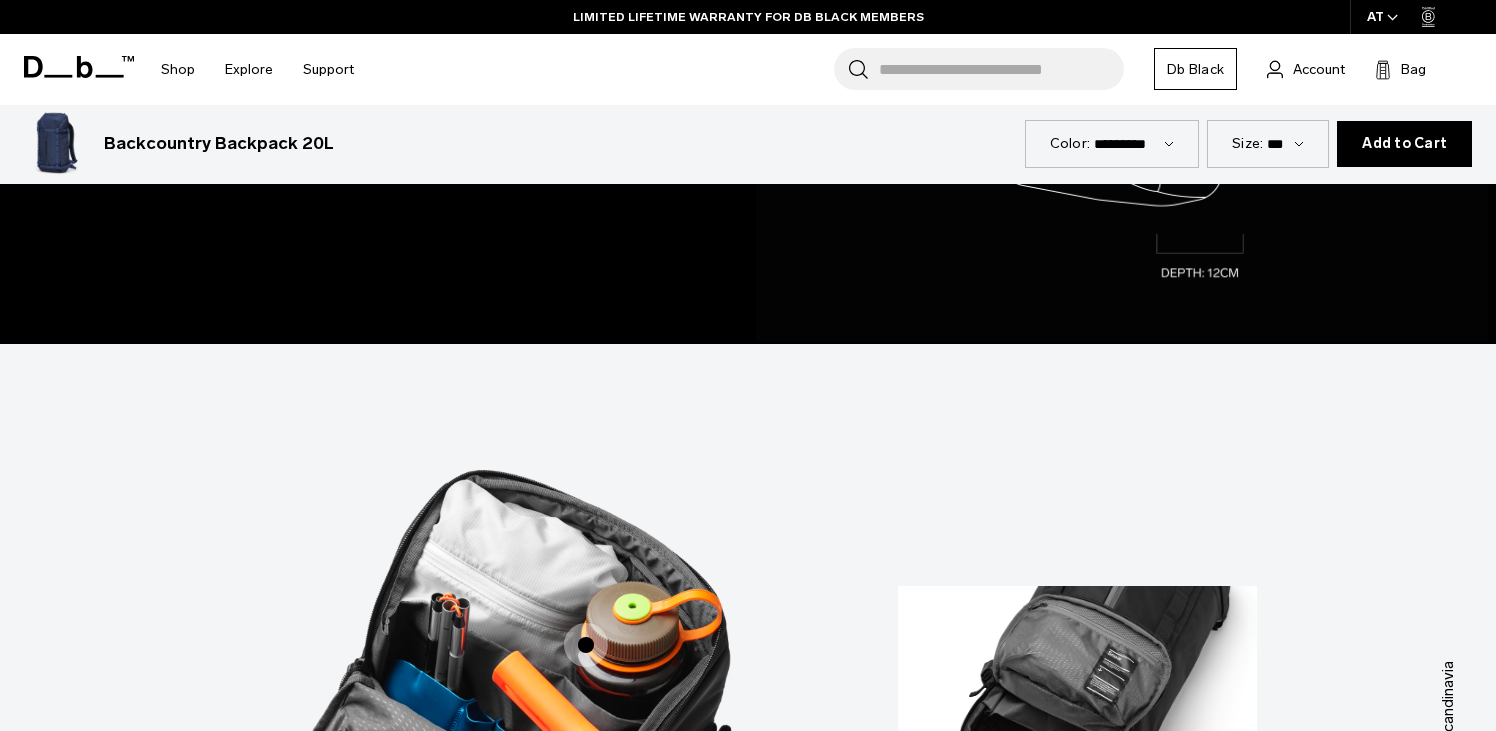 scroll, scrollTop: 2119, scrollLeft: 0, axis: vertical 